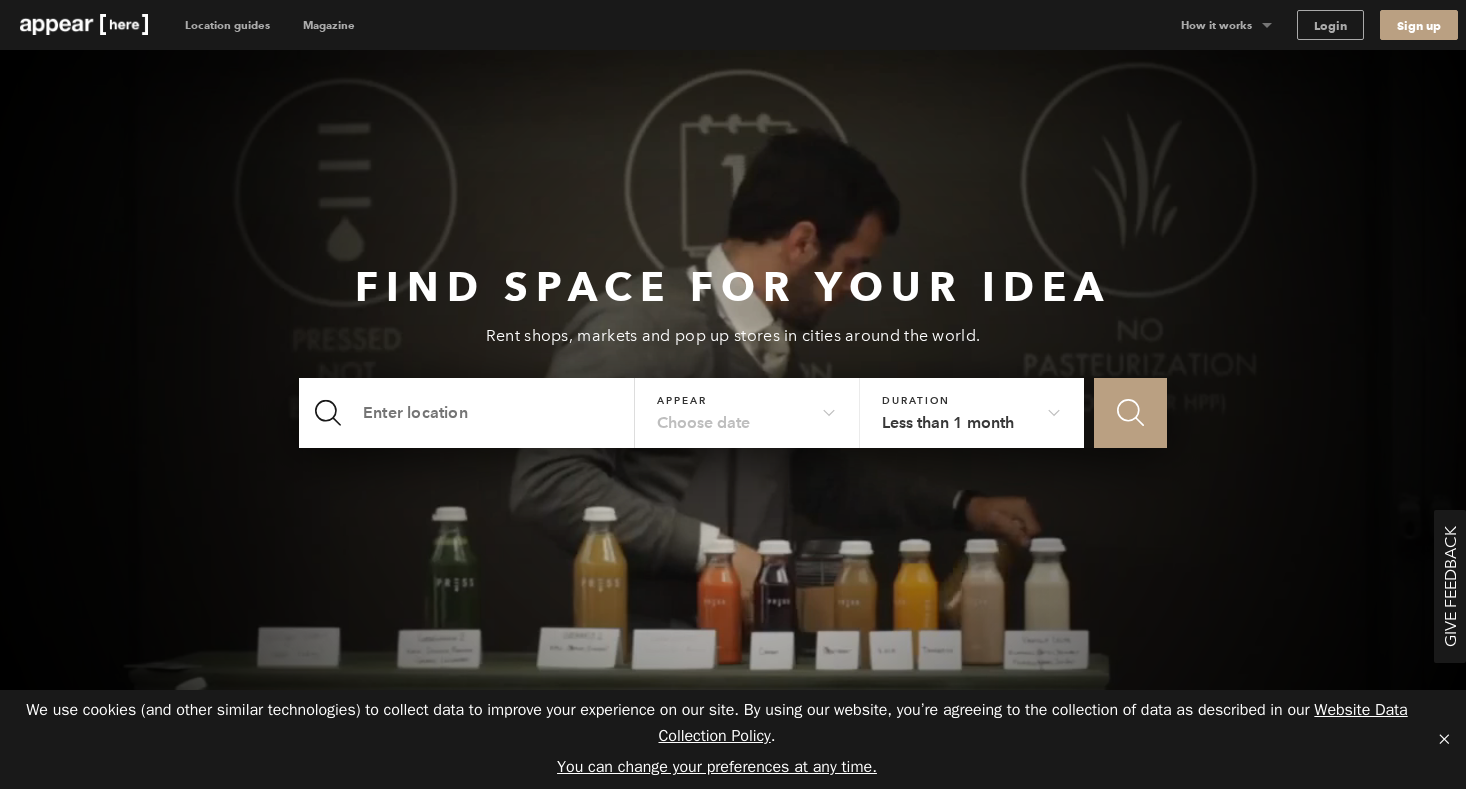 scroll, scrollTop: 0, scrollLeft: 0, axis: both 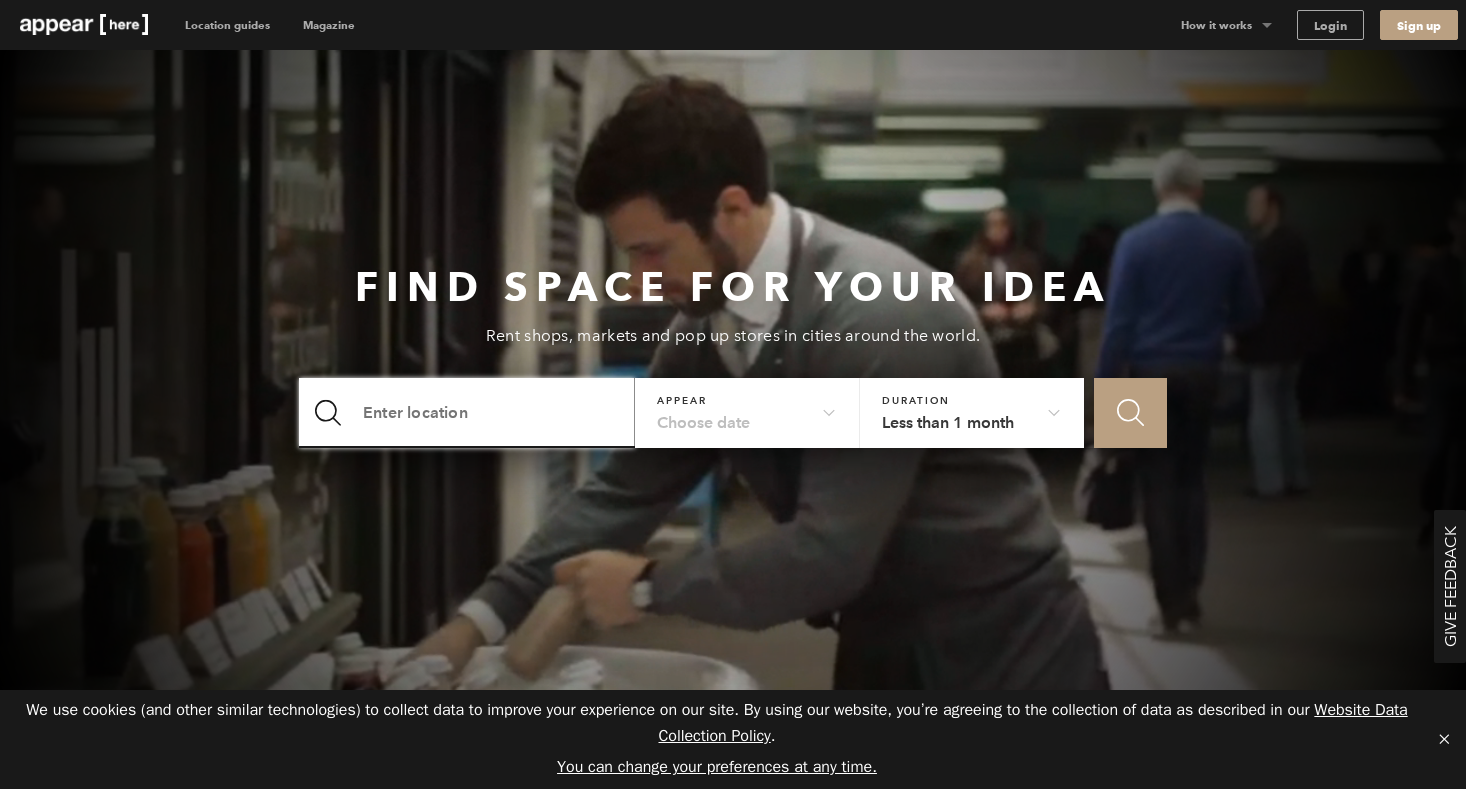 click at bounding box center [467, 413] 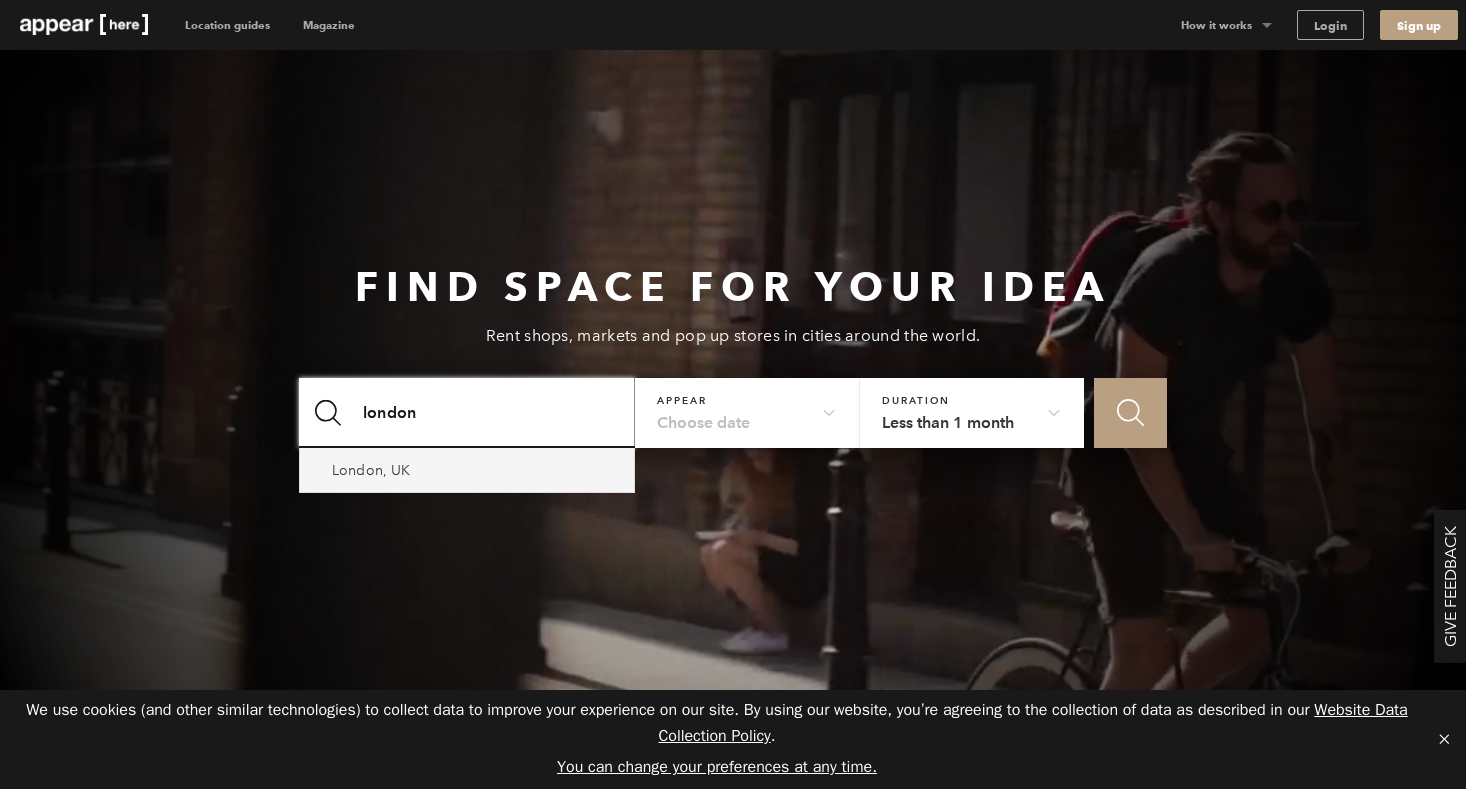 type on "london" 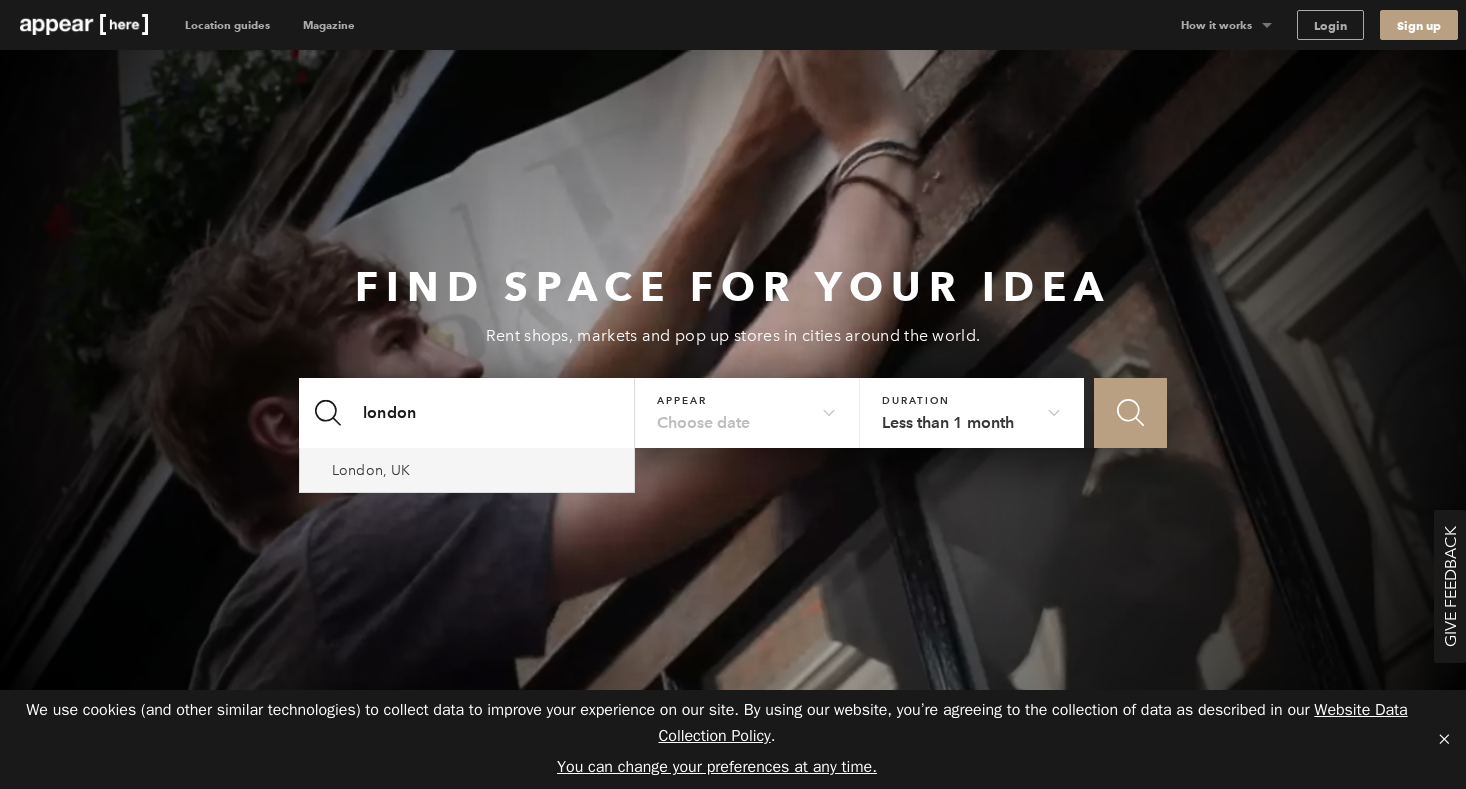 click on "London, UK" at bounding box center [467, 470] 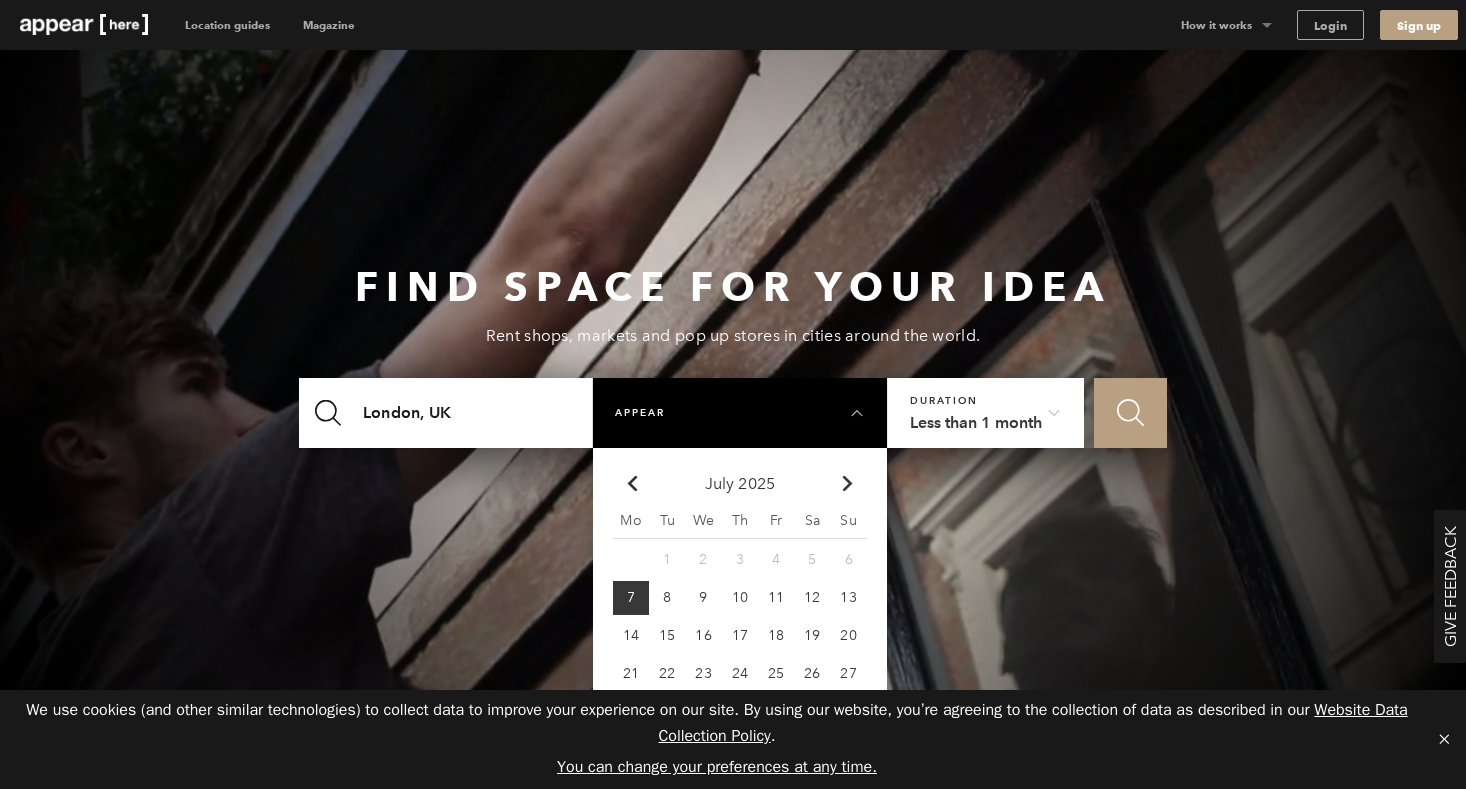 click at bounding box center [847, 483] 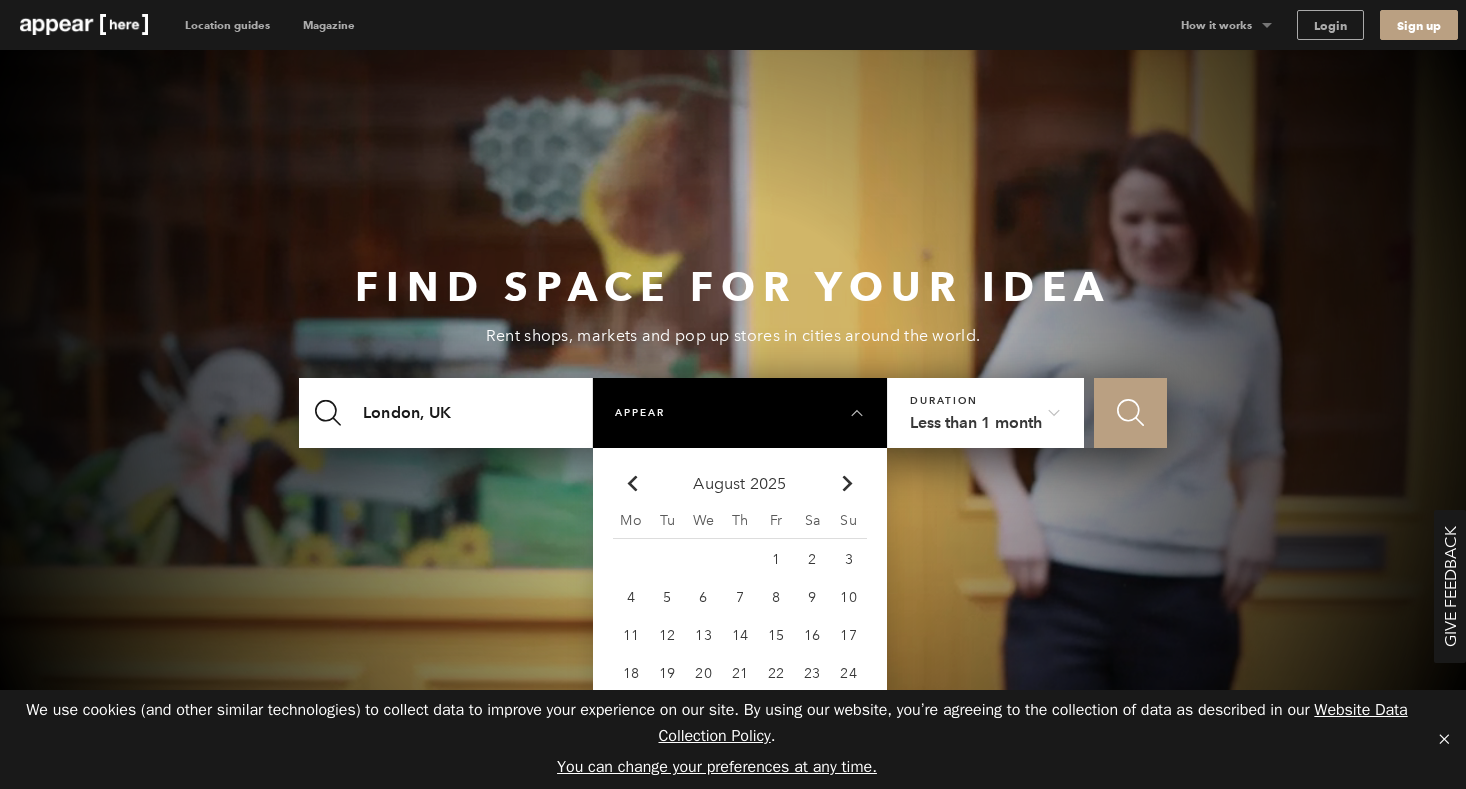 click at bounding box center (847, 483) 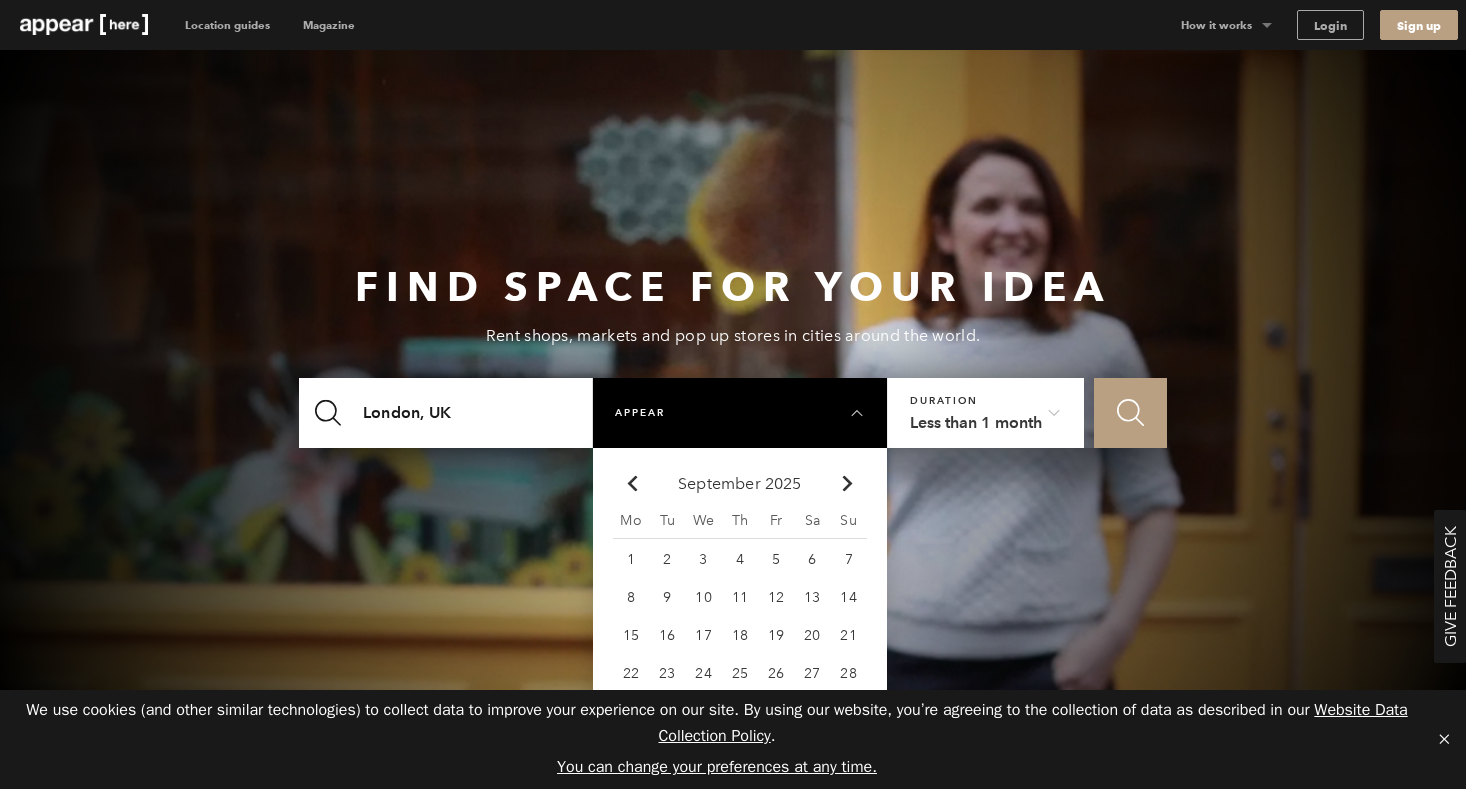 click at bounding box center [847, 483] 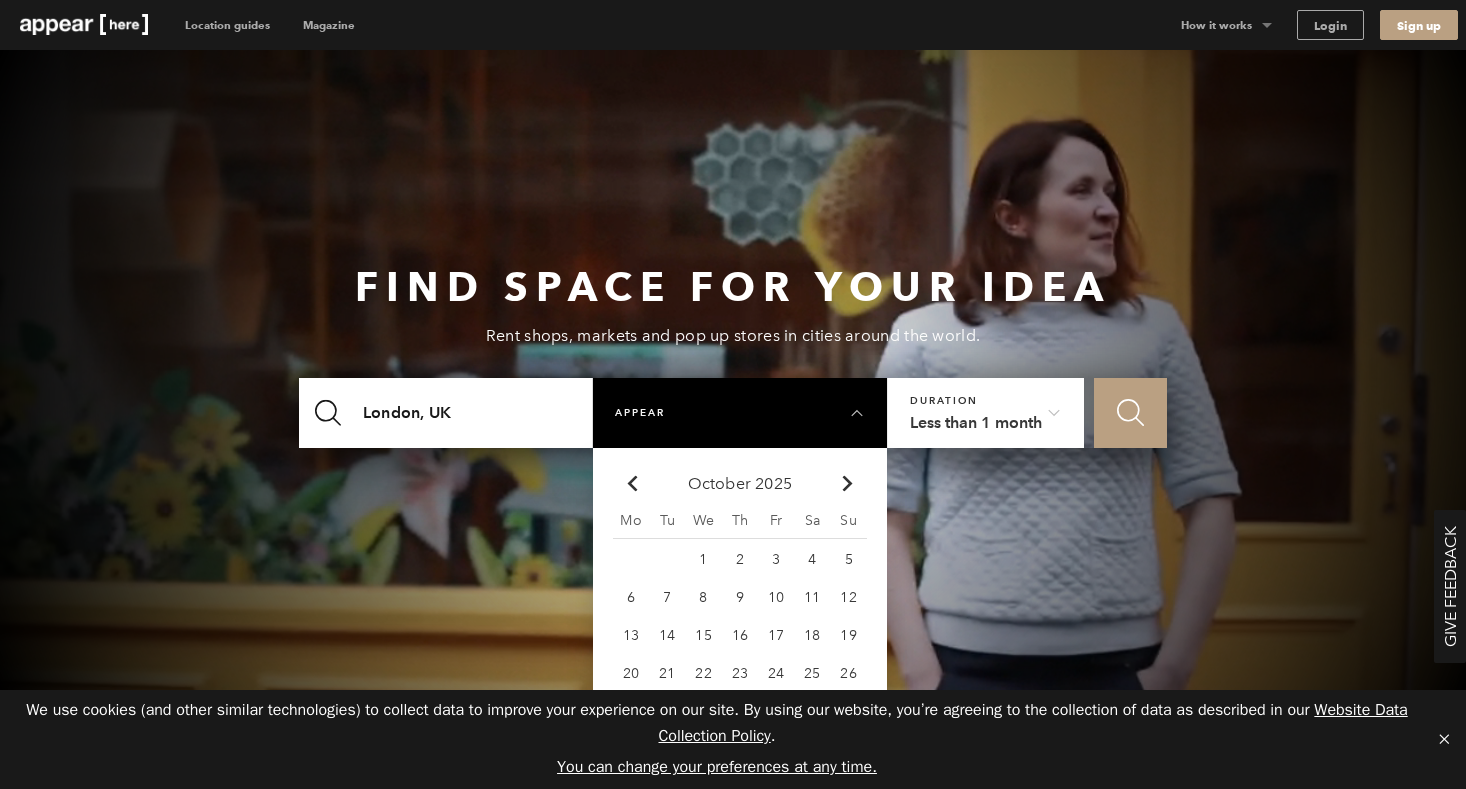 click at bounding box center [847, 483] 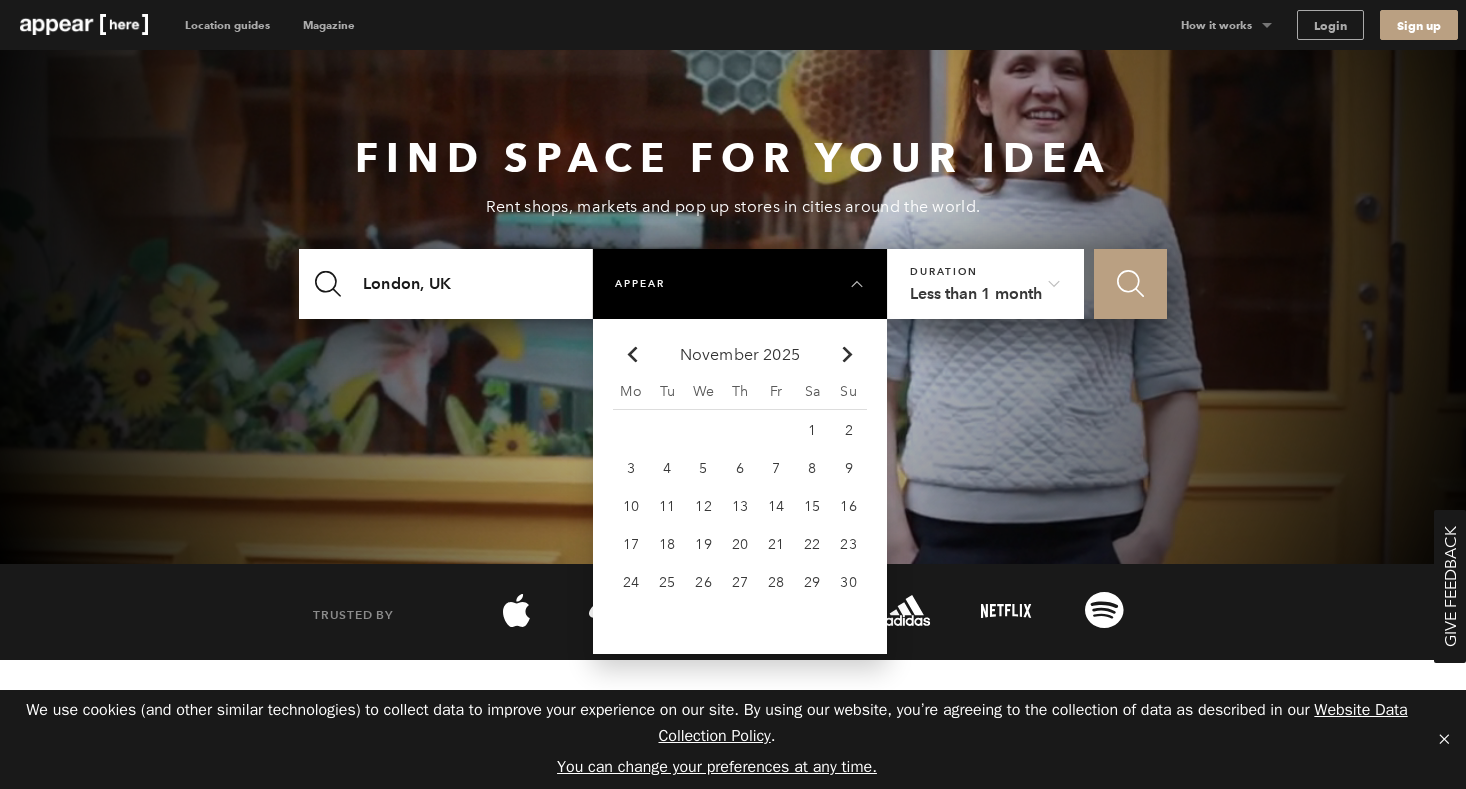 scroll, scrollTop: 137, scrollLeft: 0, axis: vertical 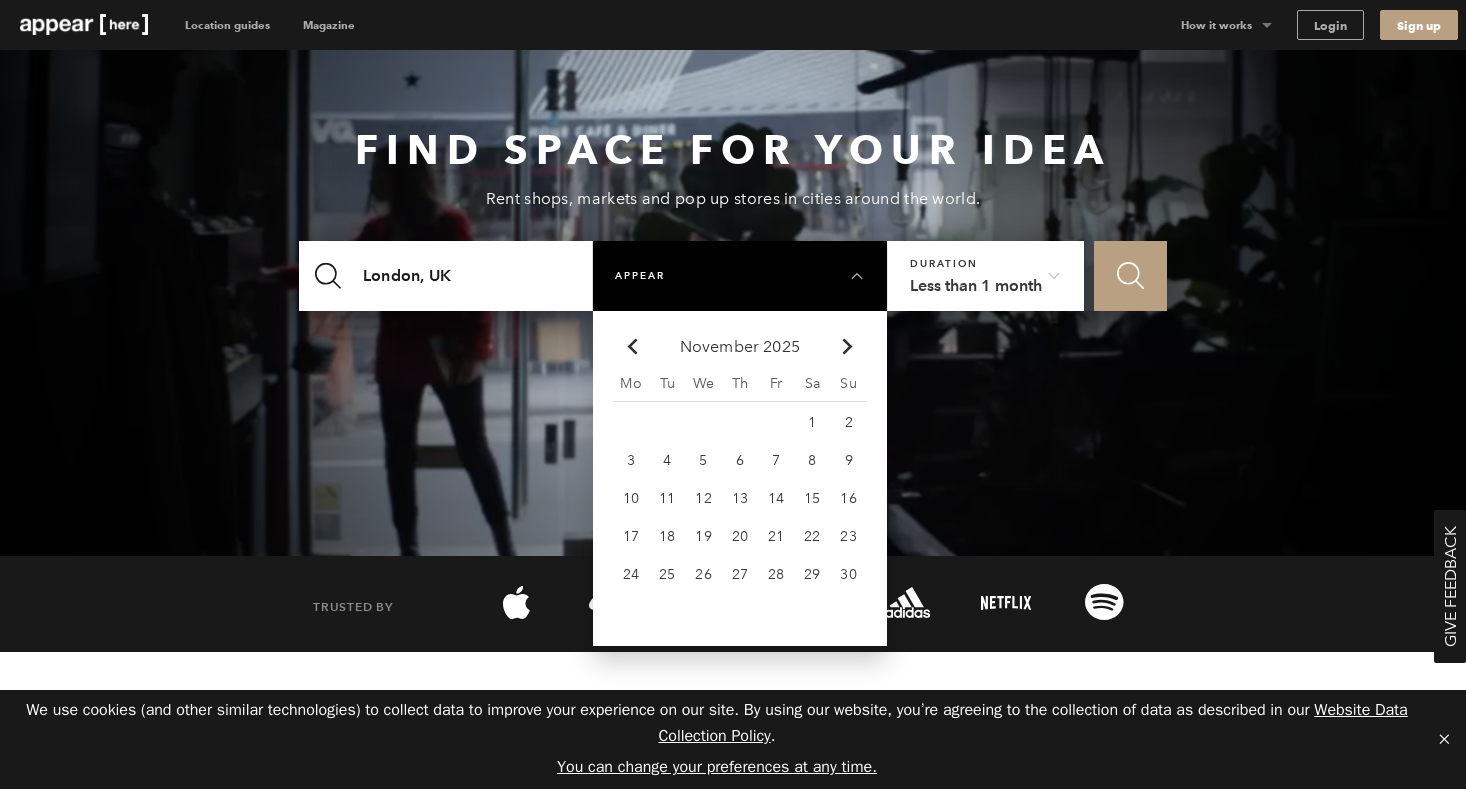 click on "17" at bounding box center [812, 422] 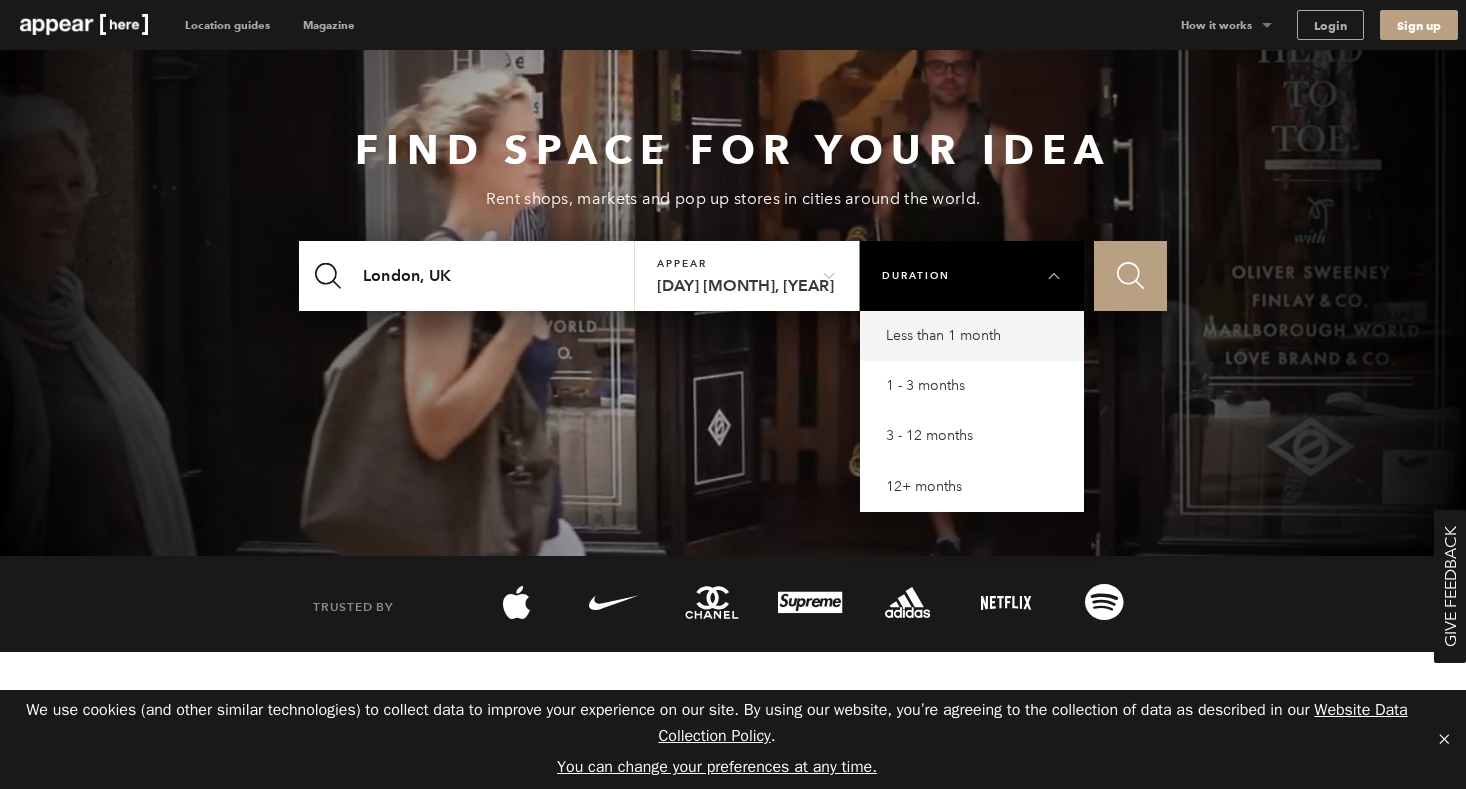 click on "1 - 3 months" at bounding box center [977, 336] 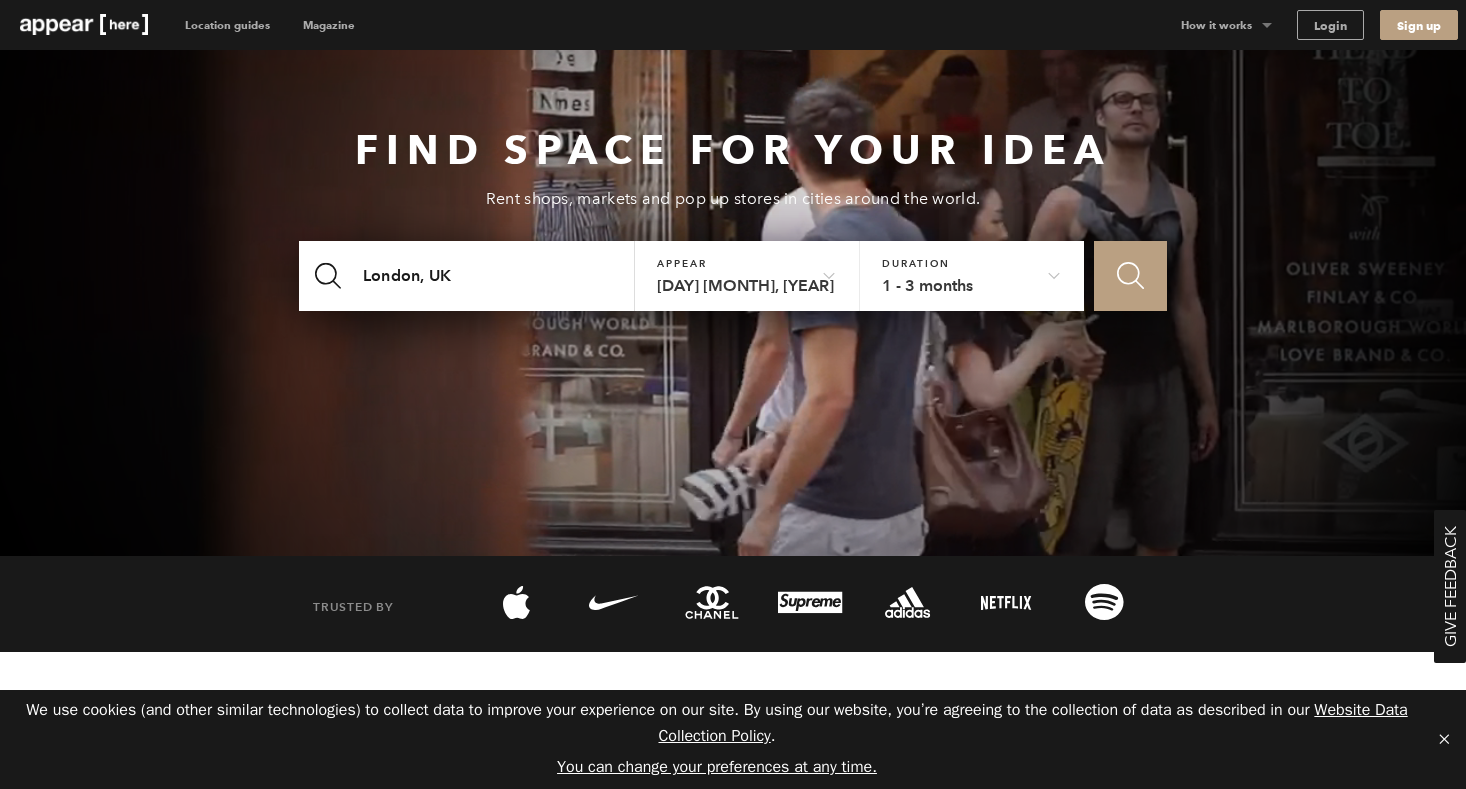 click on "Icon Search" at bounding box center [1130, 275] 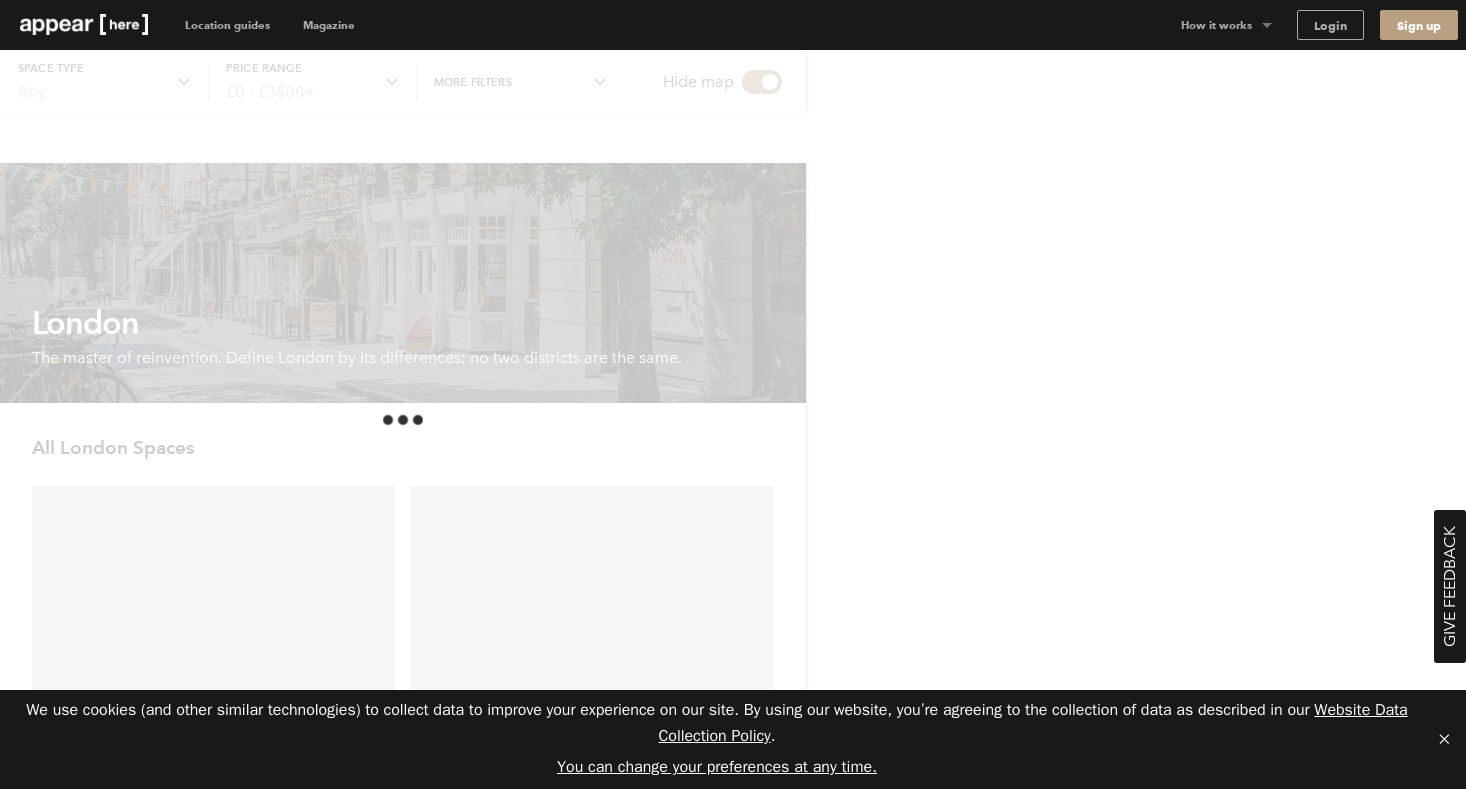 scroll, scrollTop: 0, scrollLeft: 0, axis: both 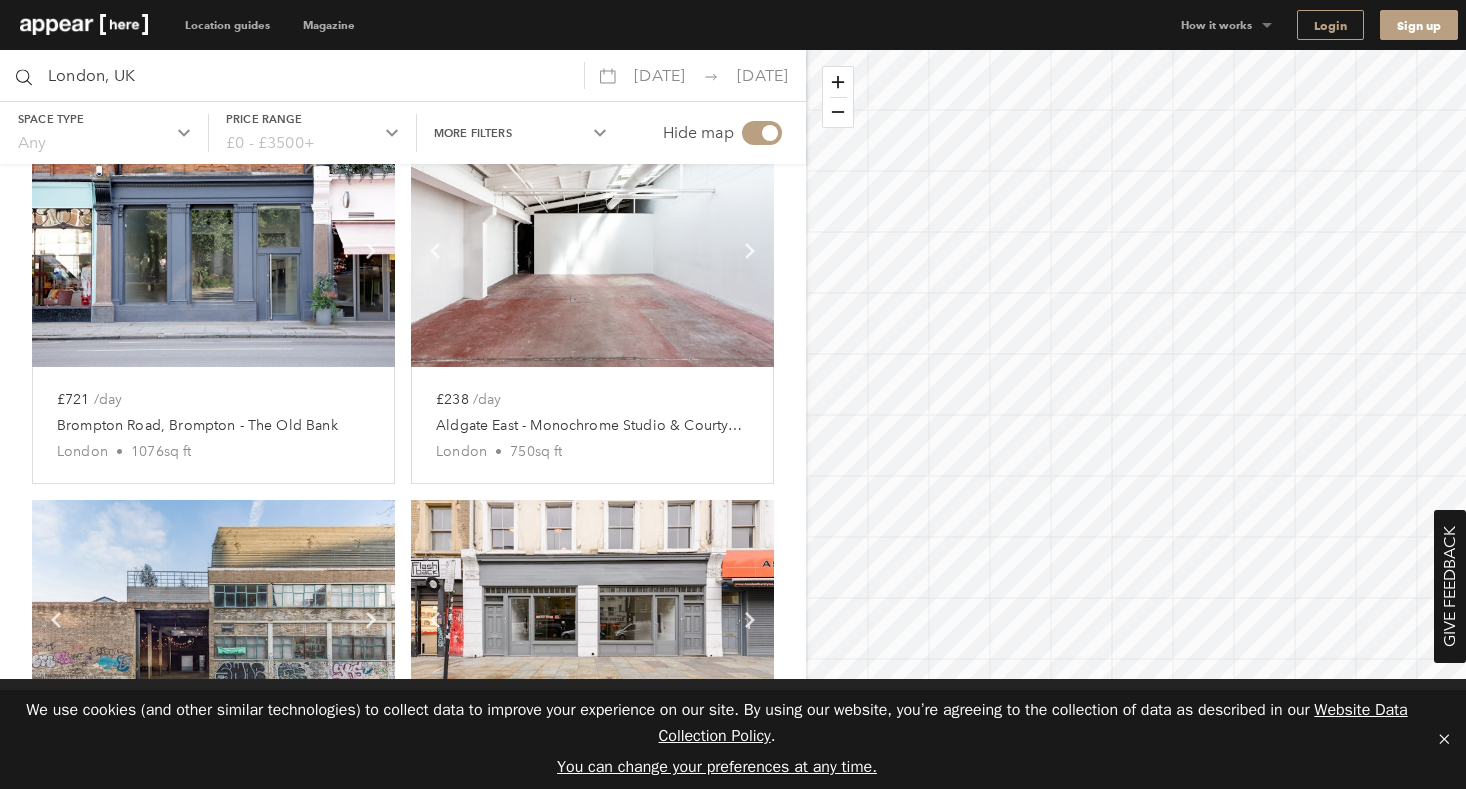 click on "Login" at bounding box center [1330, 25] 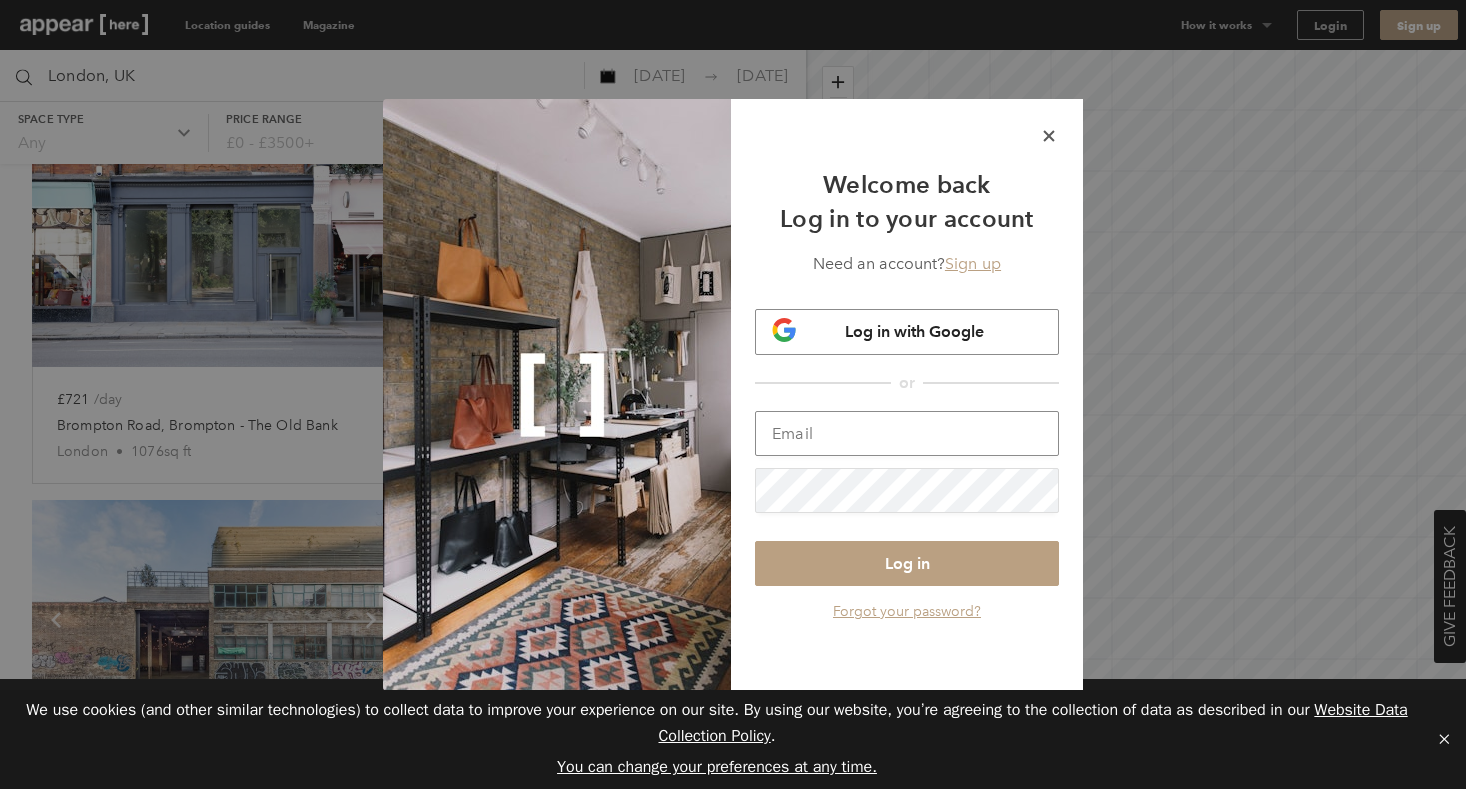 click at bounding box center [907, 433] 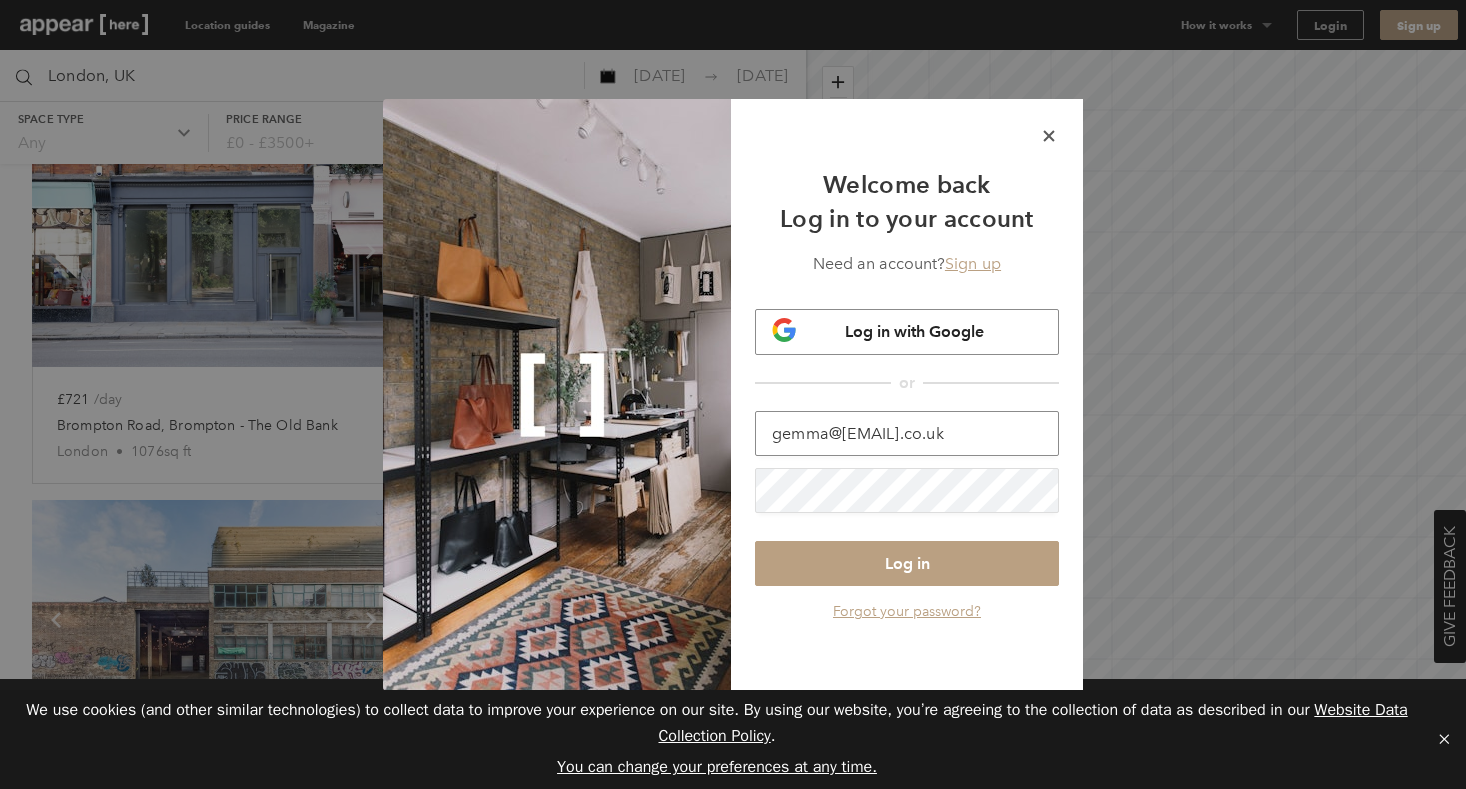 type on "gemma@hotpickle.co.uk" 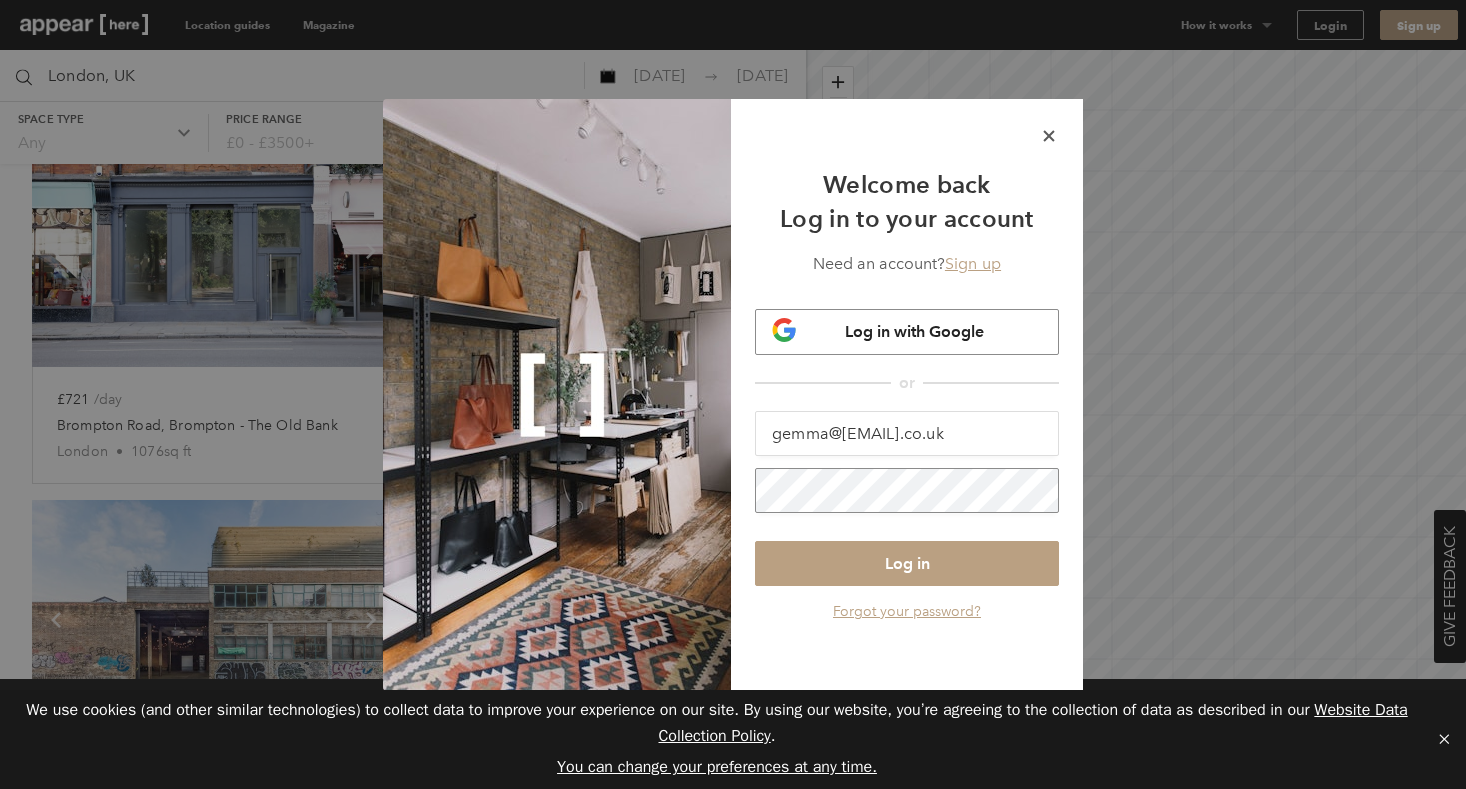 click on "Log in" at bounding box center [907, 563] 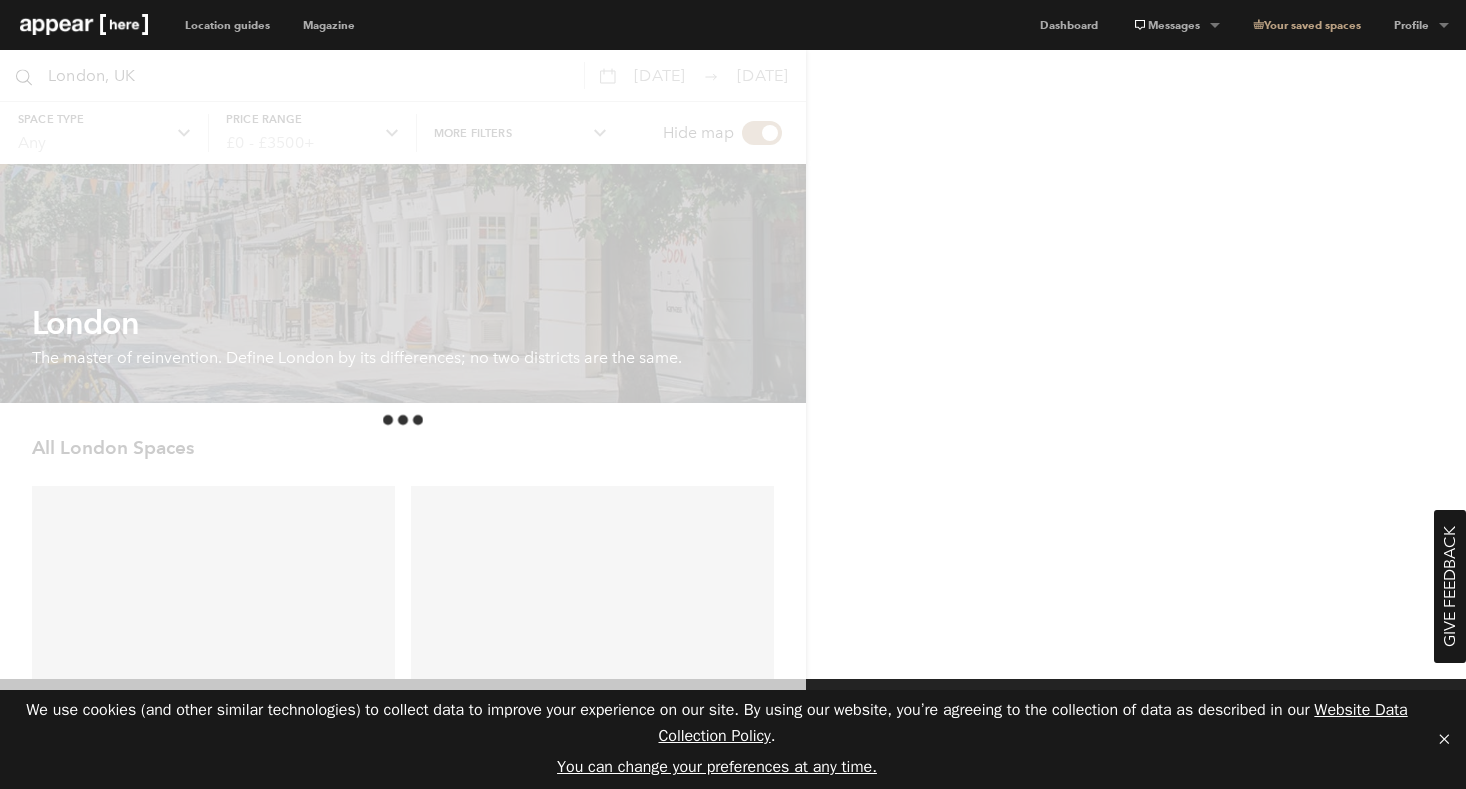 scroll, scrollTop: 0, scrollLeft: 0, axis: both 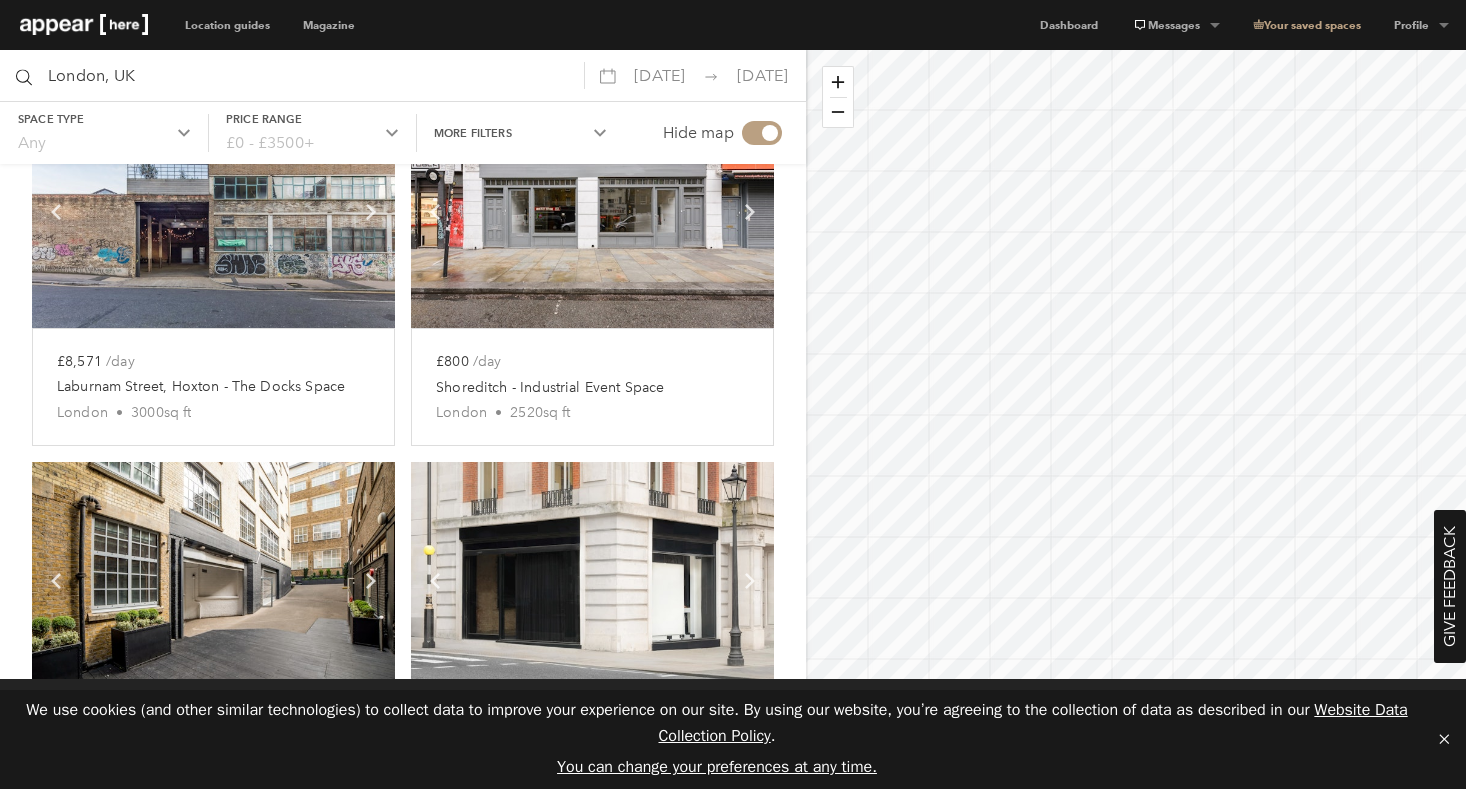 click on "17 Nov" at bounding box center [659, 75] 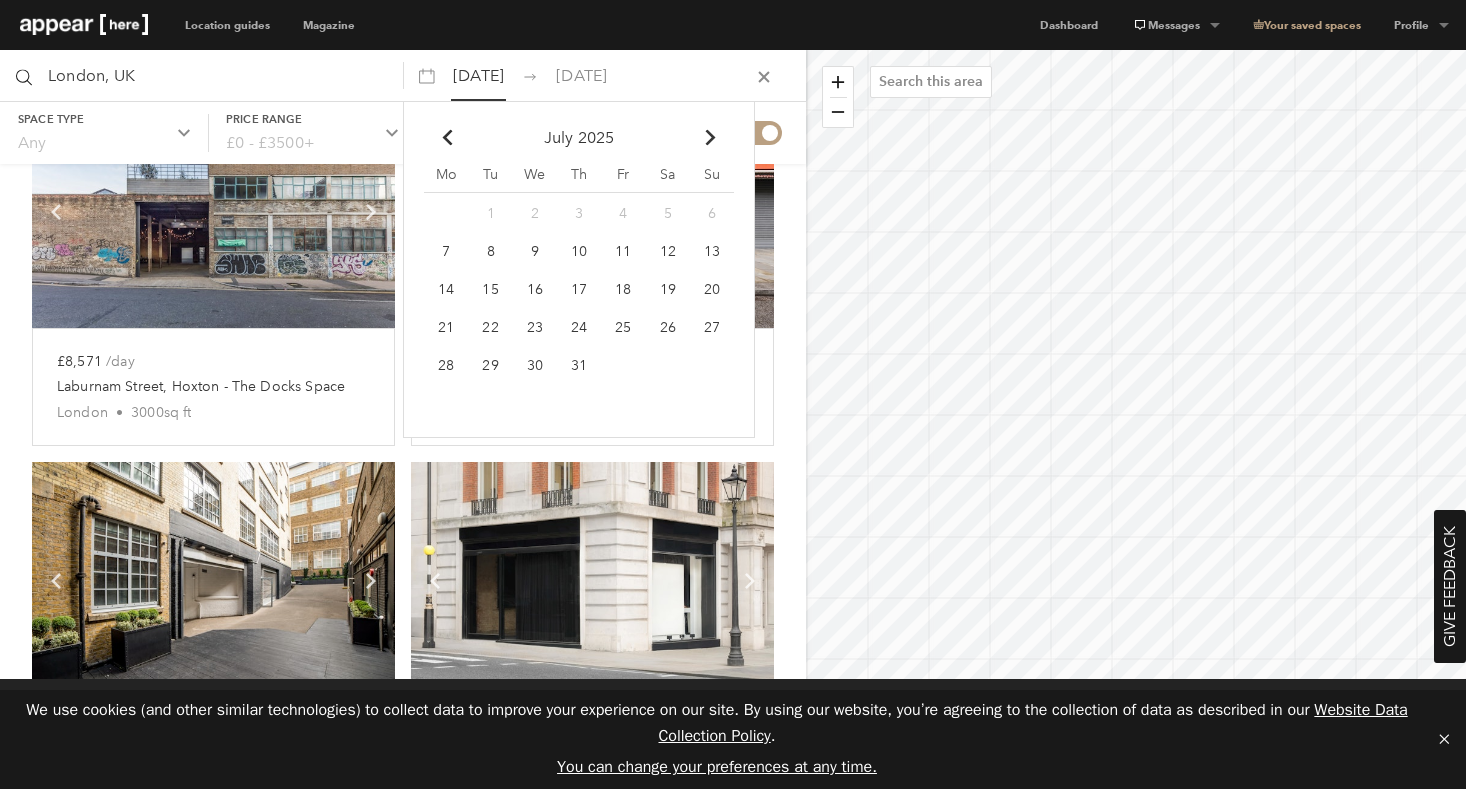 click at bounding box center [710, 138] 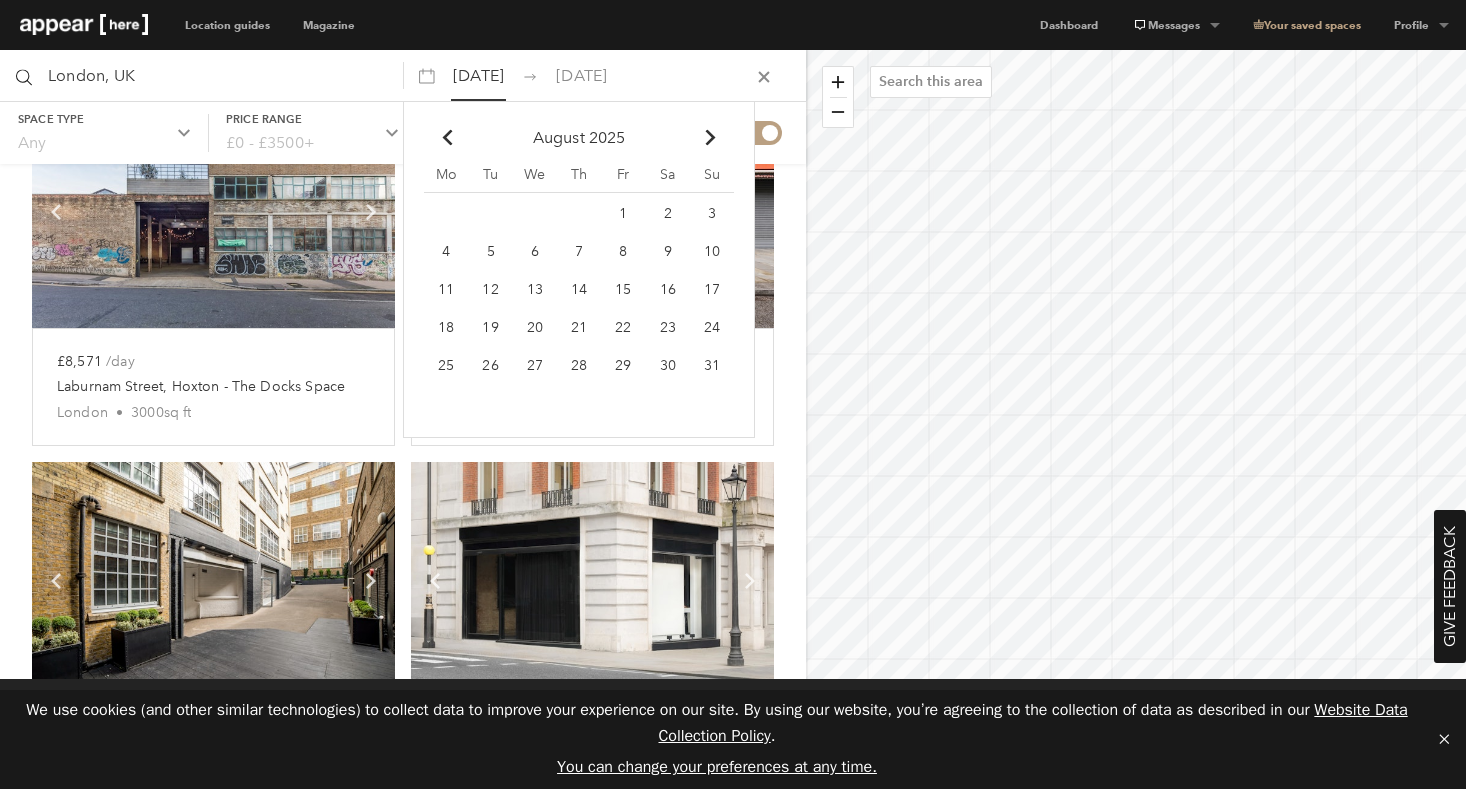 click at bounding box center [710, 138] 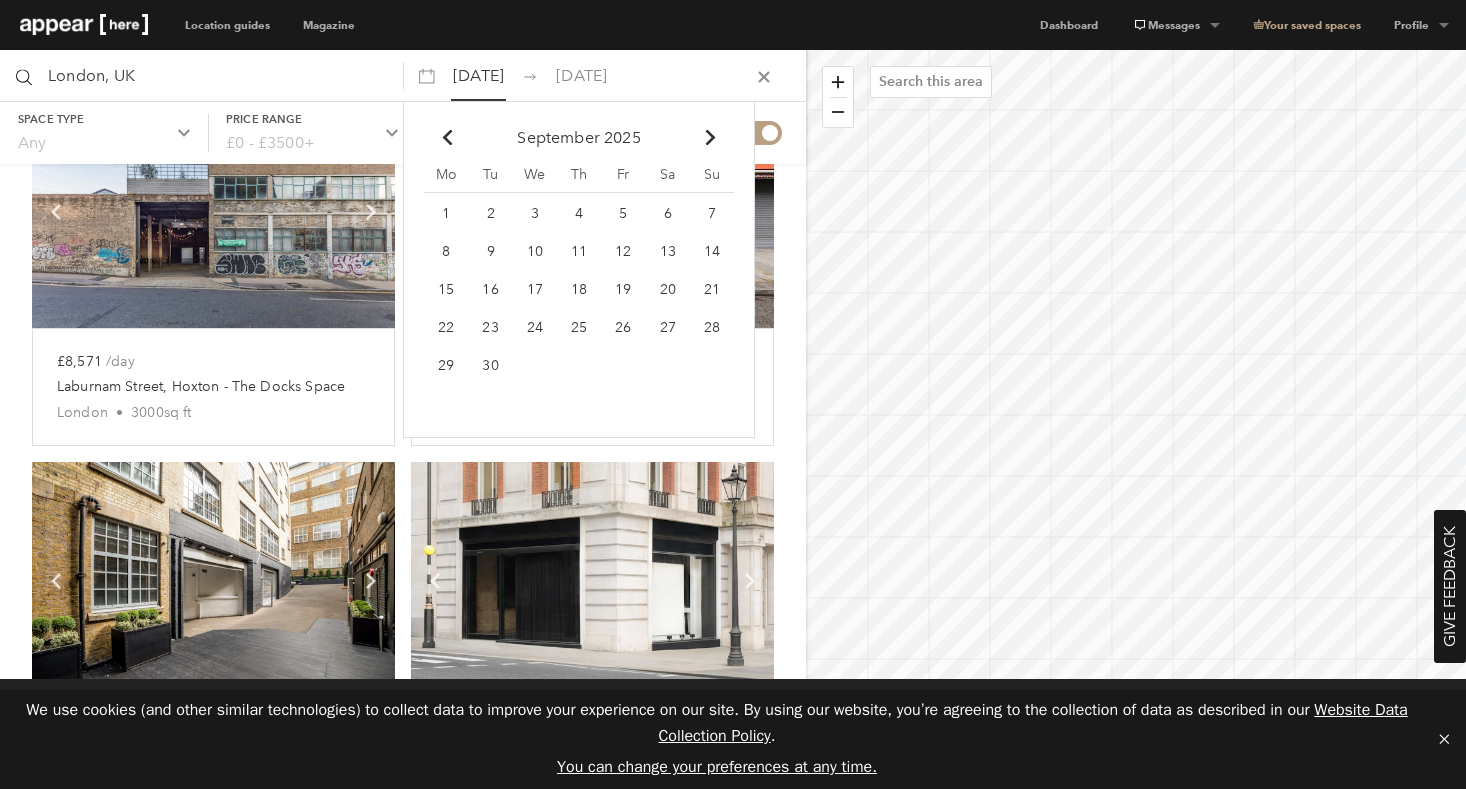 click at bounding box center (710, 138) 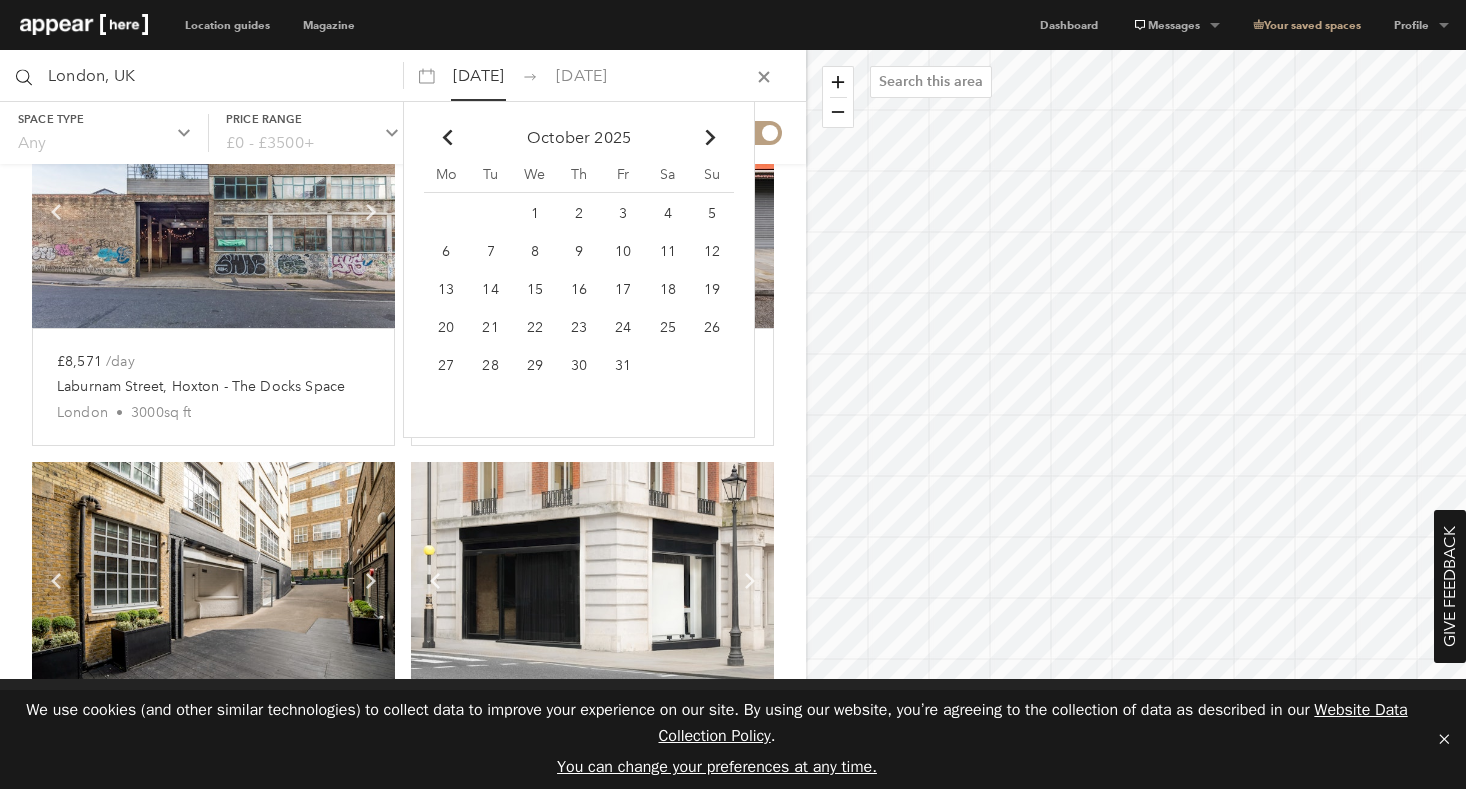 click at bounding box center [710, 138] 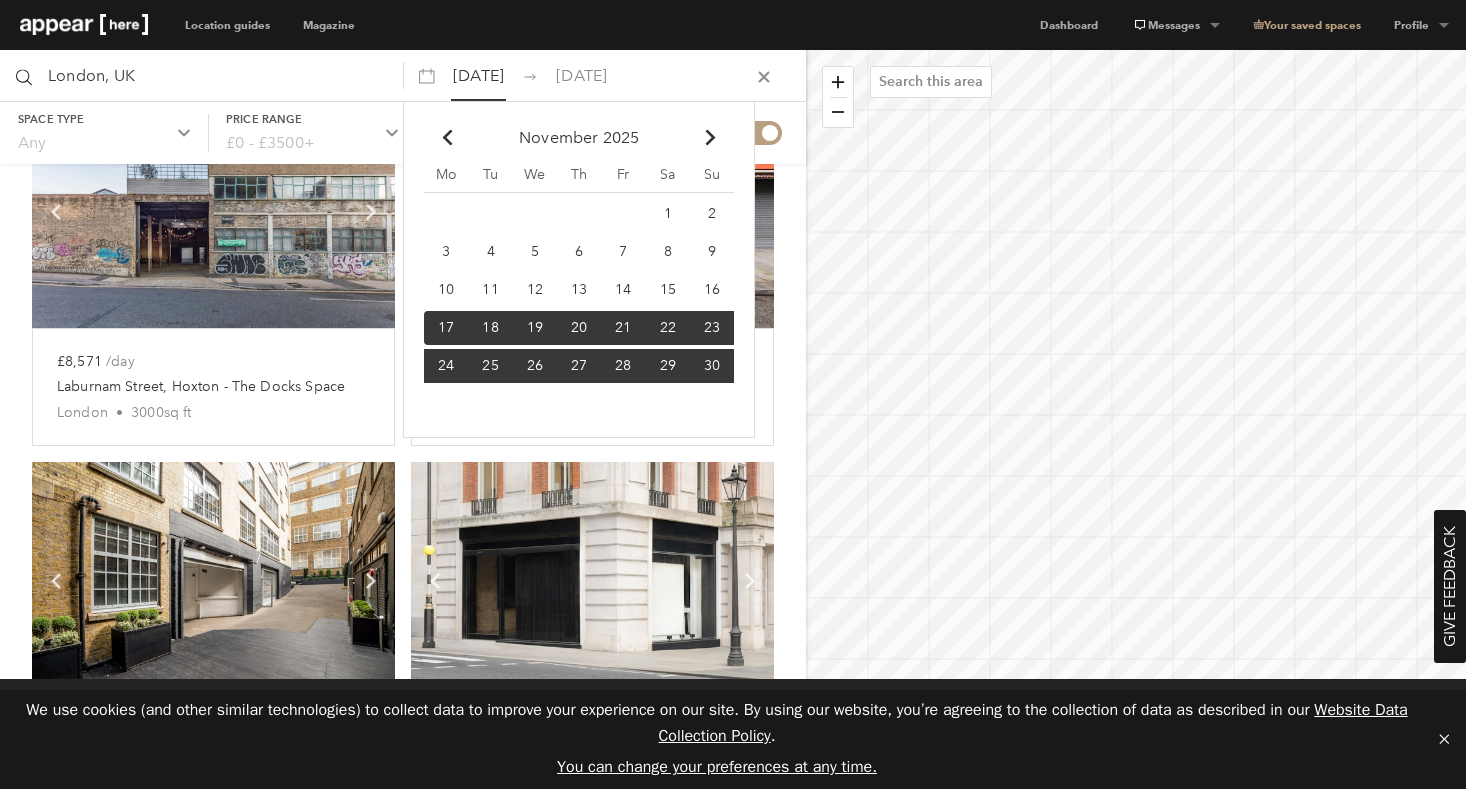 click on "17" at bounding box center (446, 327) 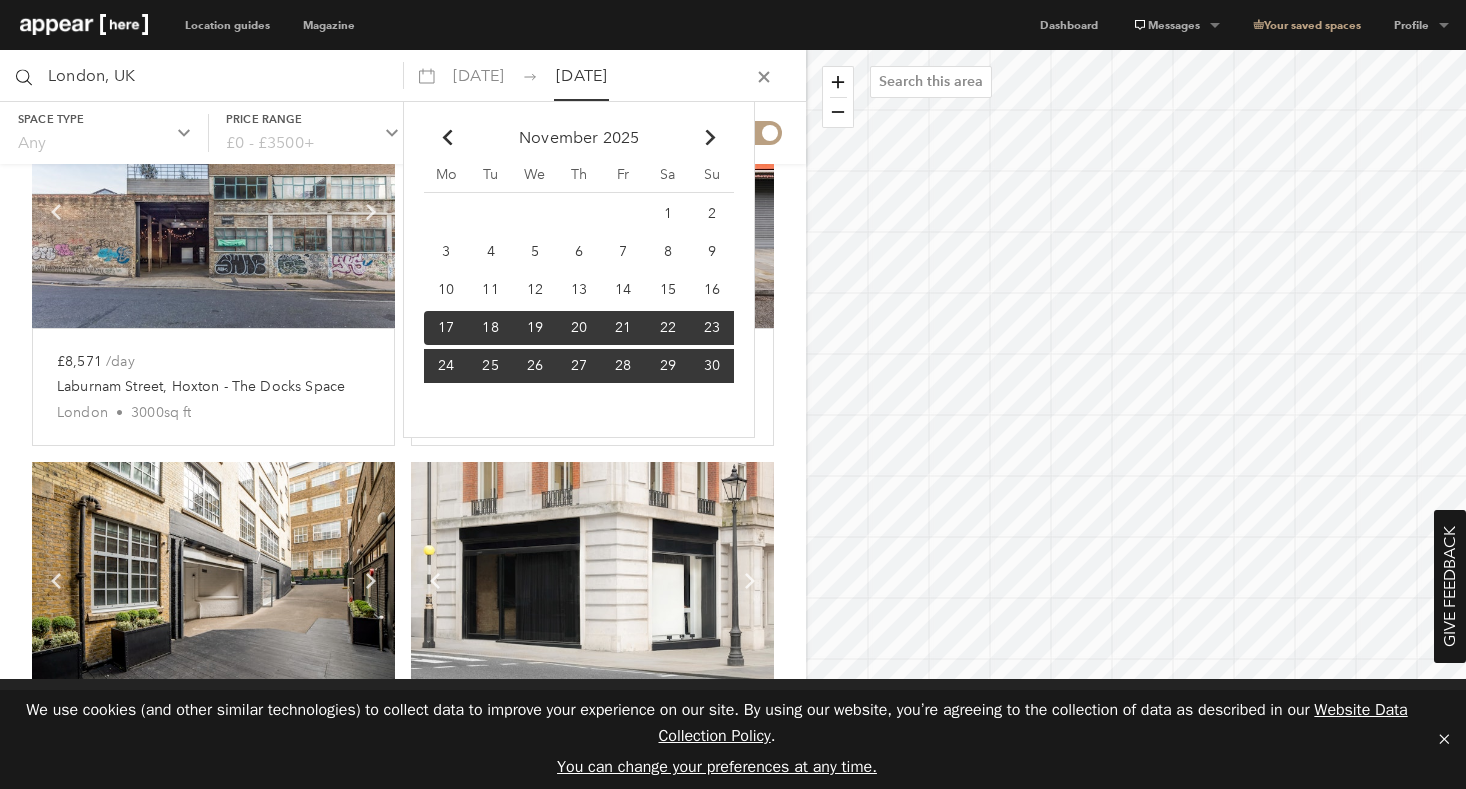 click at bounding box center (710, 138) 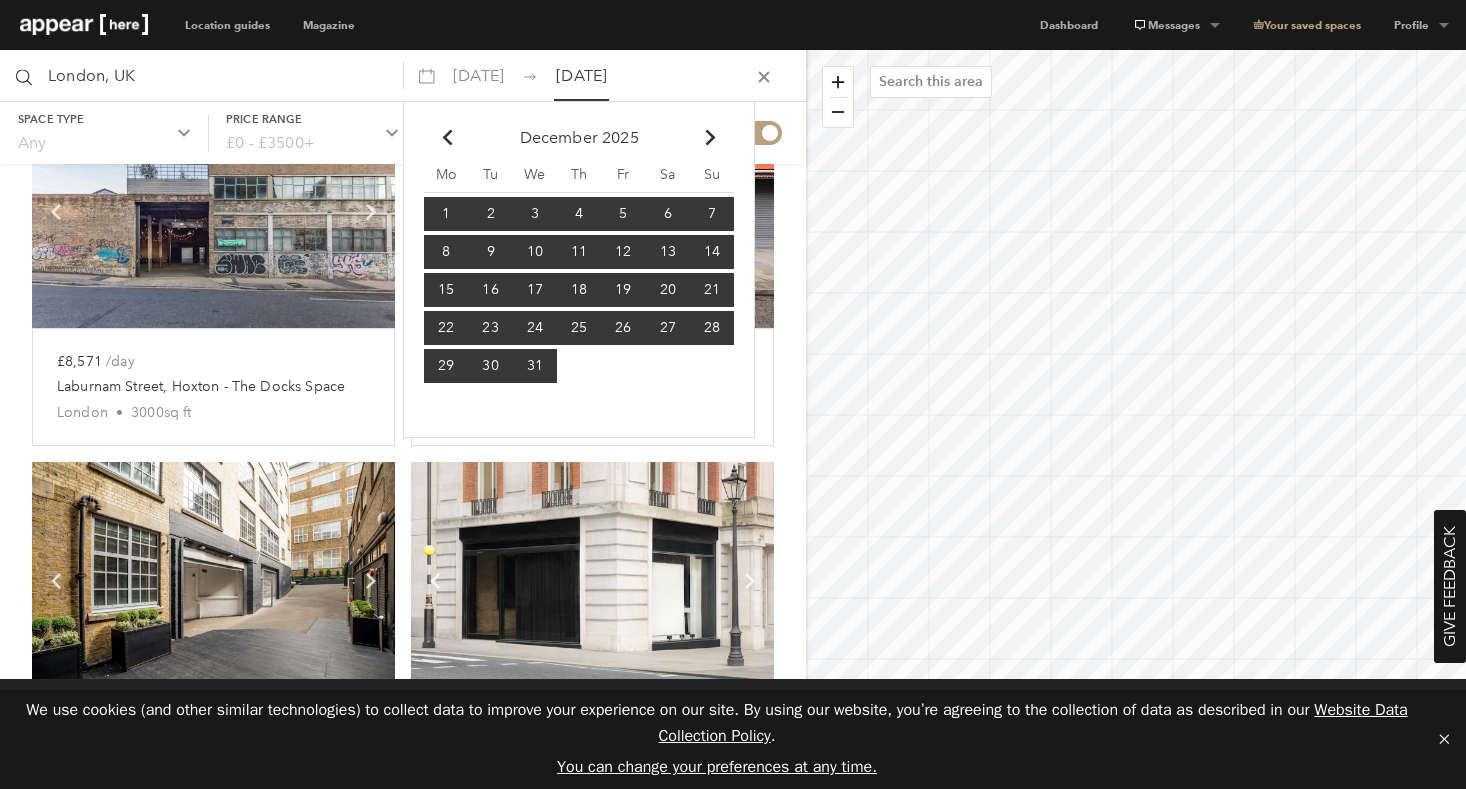 click on "21" at bounding box center (446, 213) 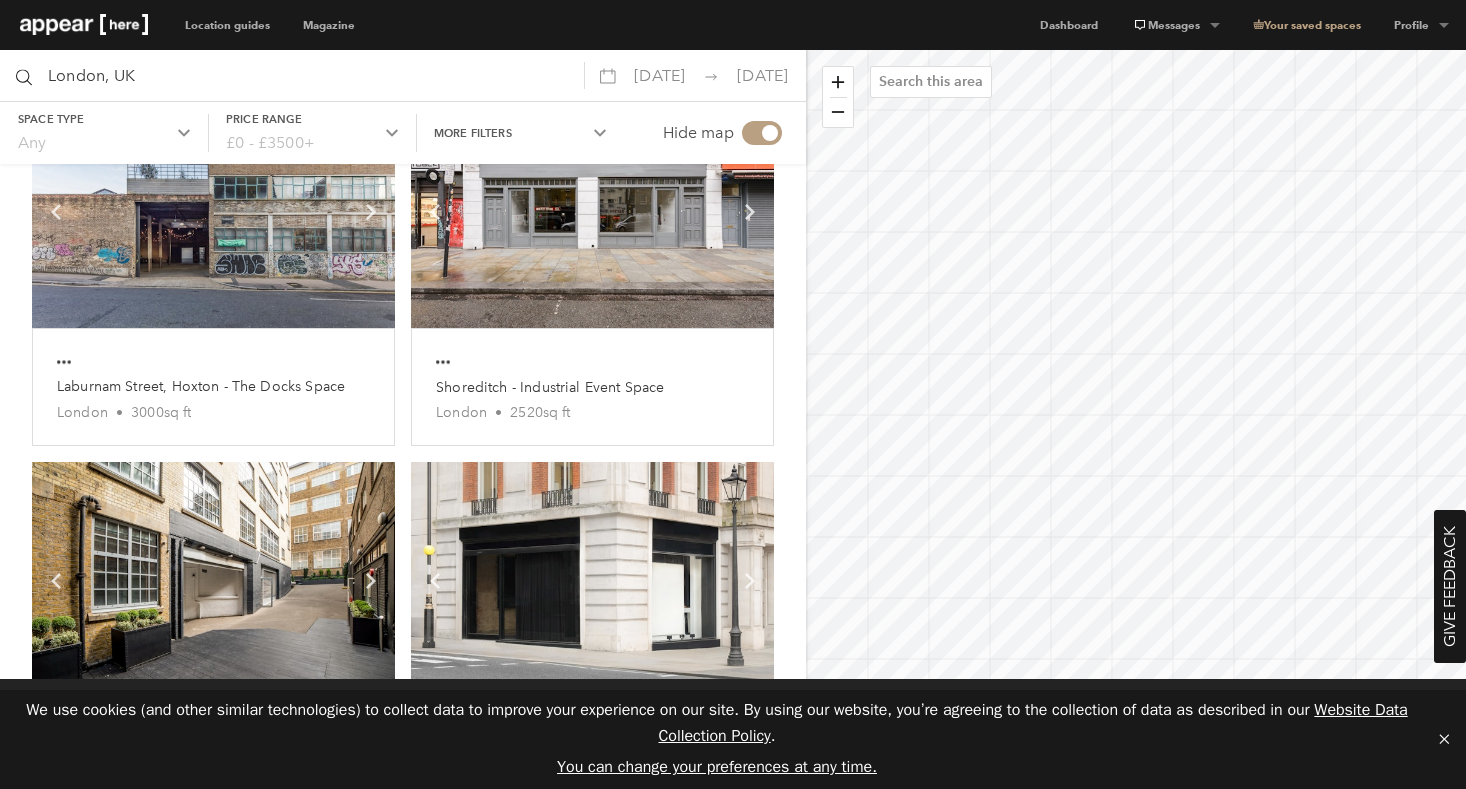 scroll, scrollTop: 0, scrollLeft: 0, axis: both 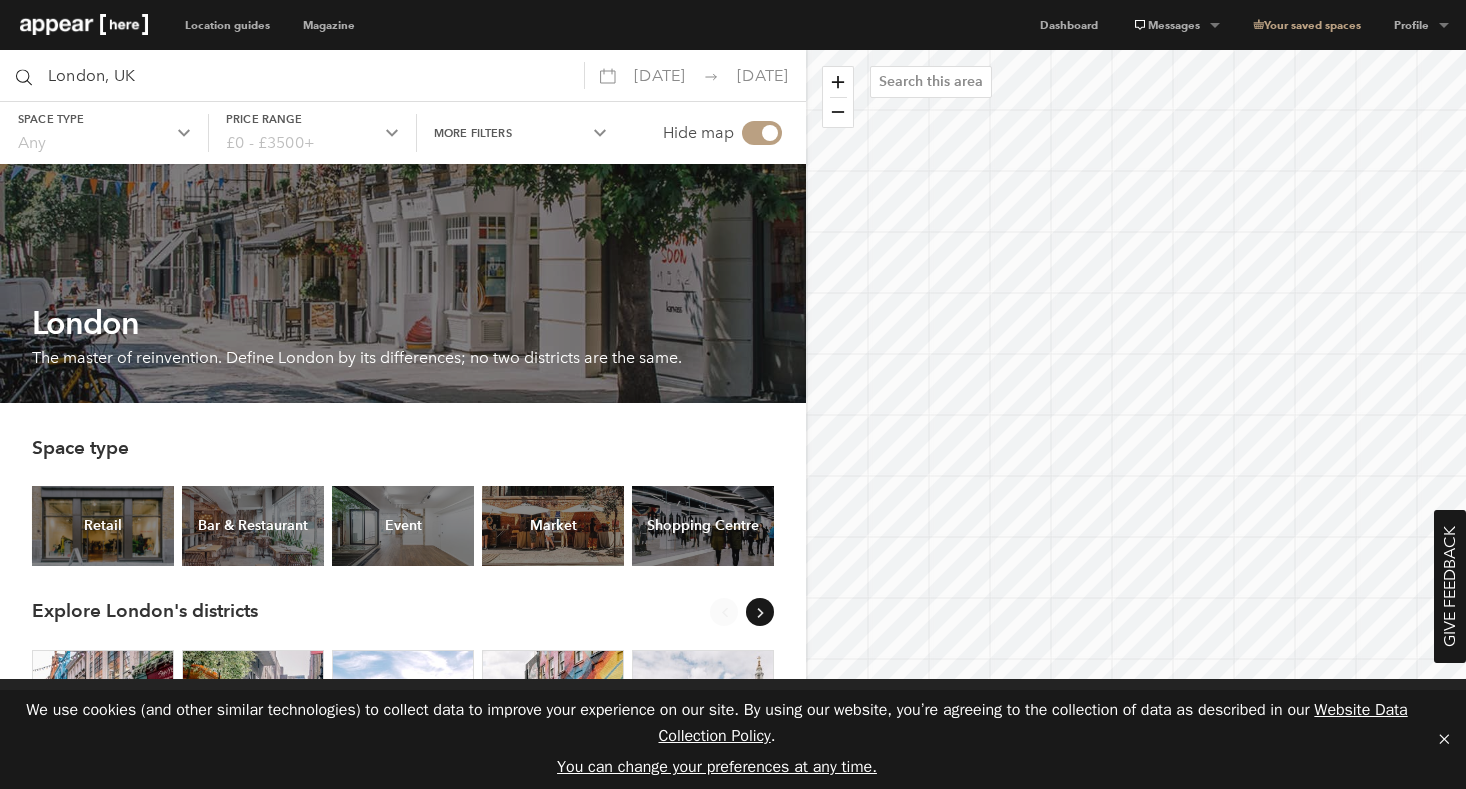 click on "21 Dec" at bounding box center [659, 75] 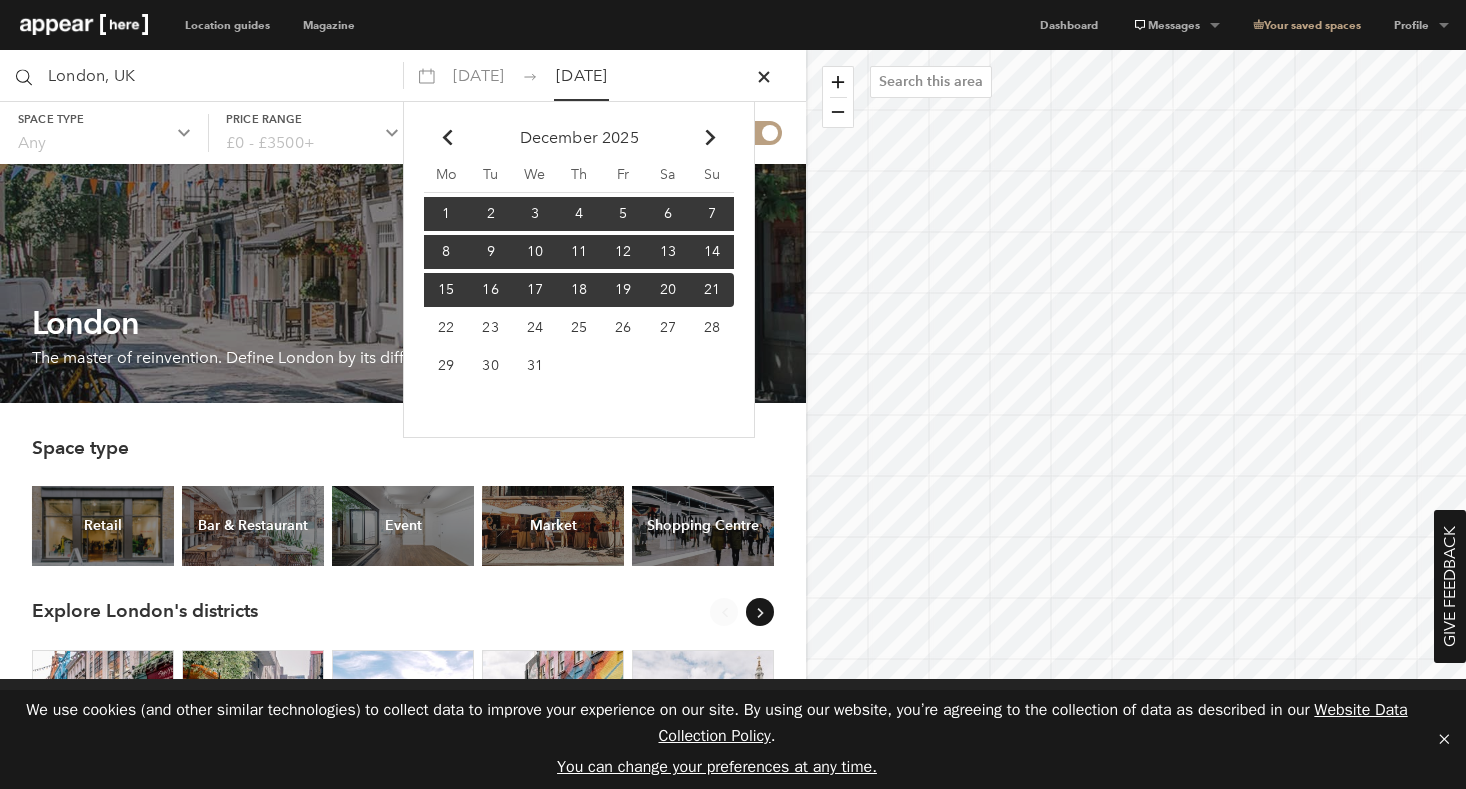 click on "icon-x" at bounding box center [764, 75] 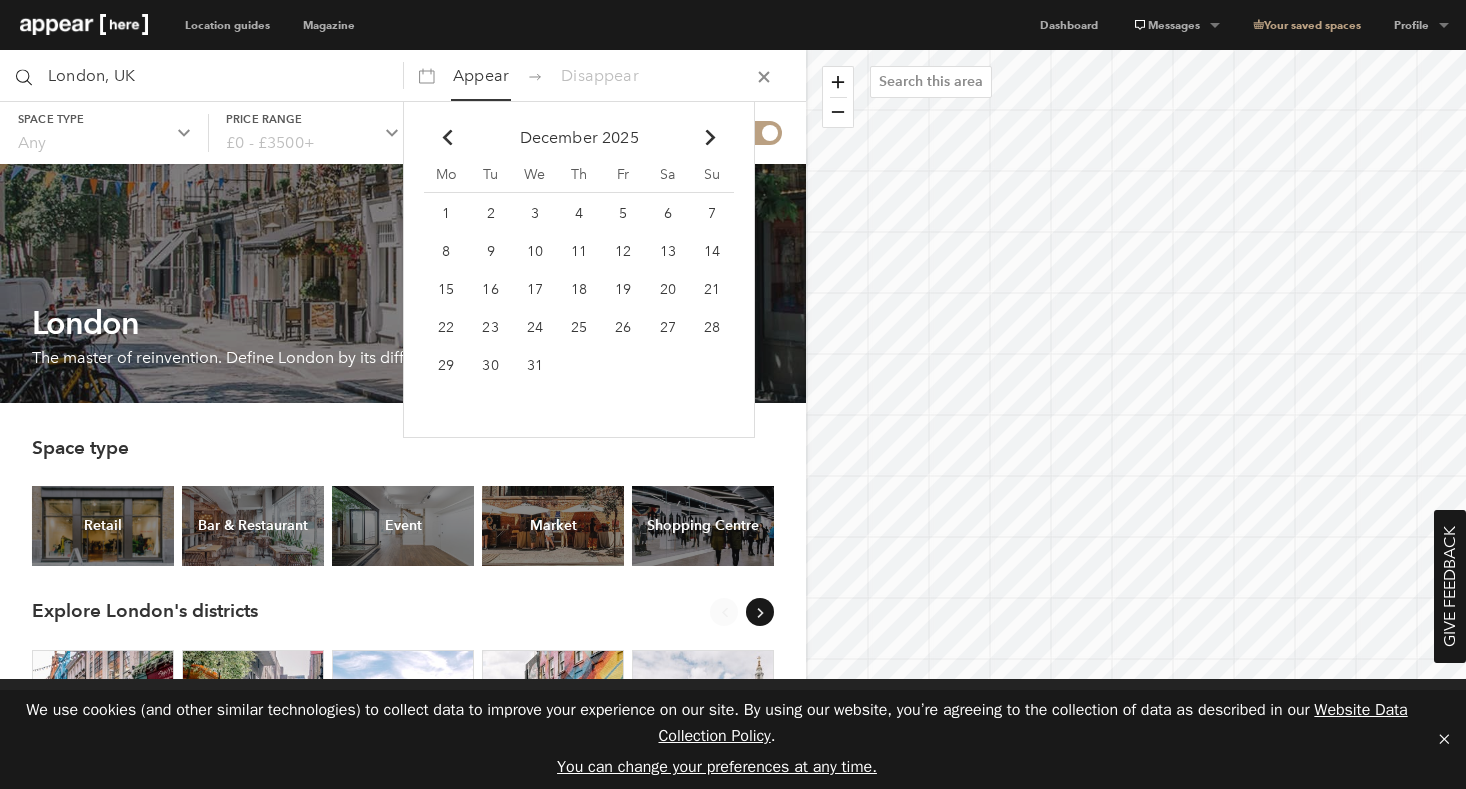 click on "Chevron-up Go to previous month" at bounding box center [446, 137] 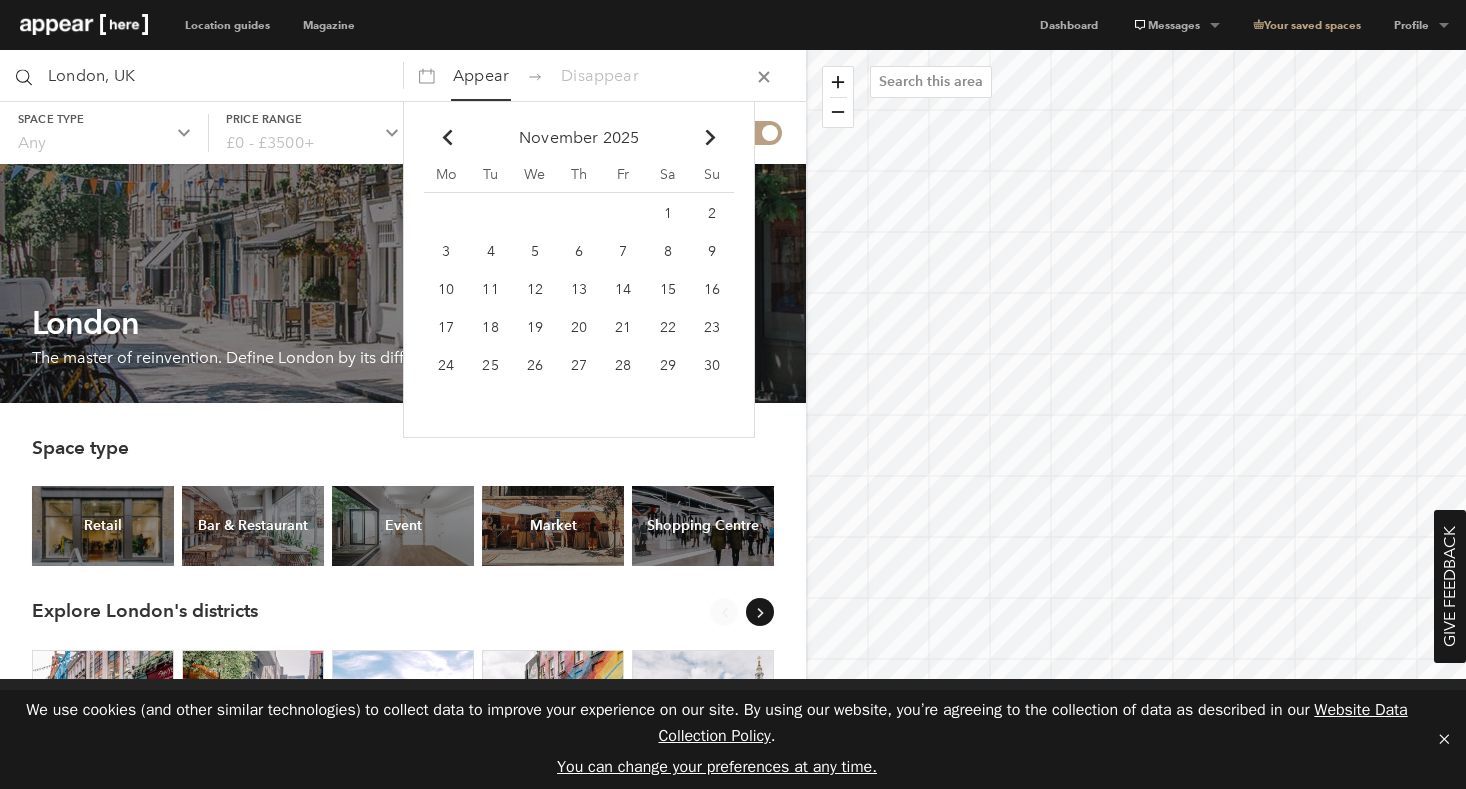click on "15" at bounding box center [668, 213] 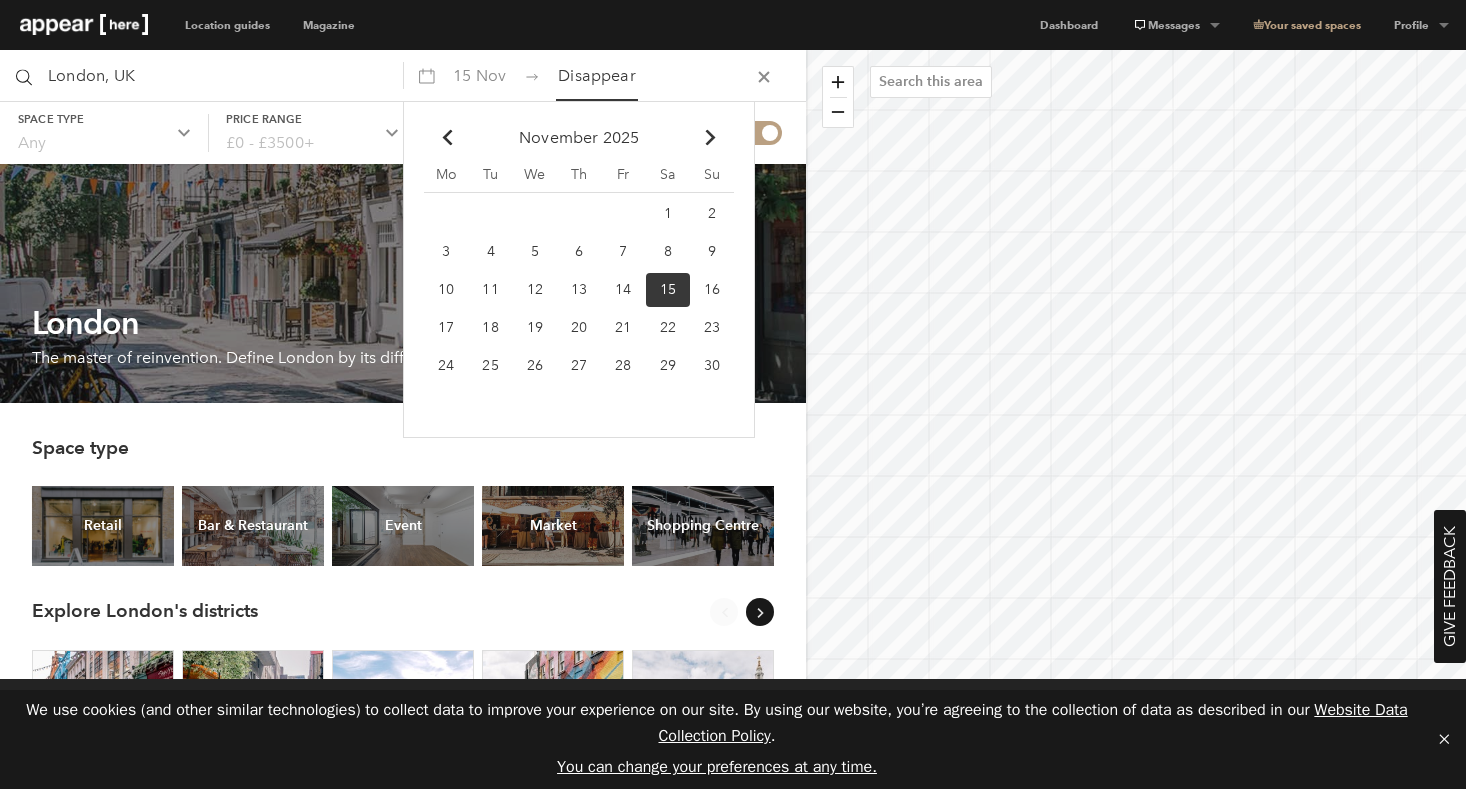 click on "Chevron-up Go to next month" at bounding box center [446, 137] 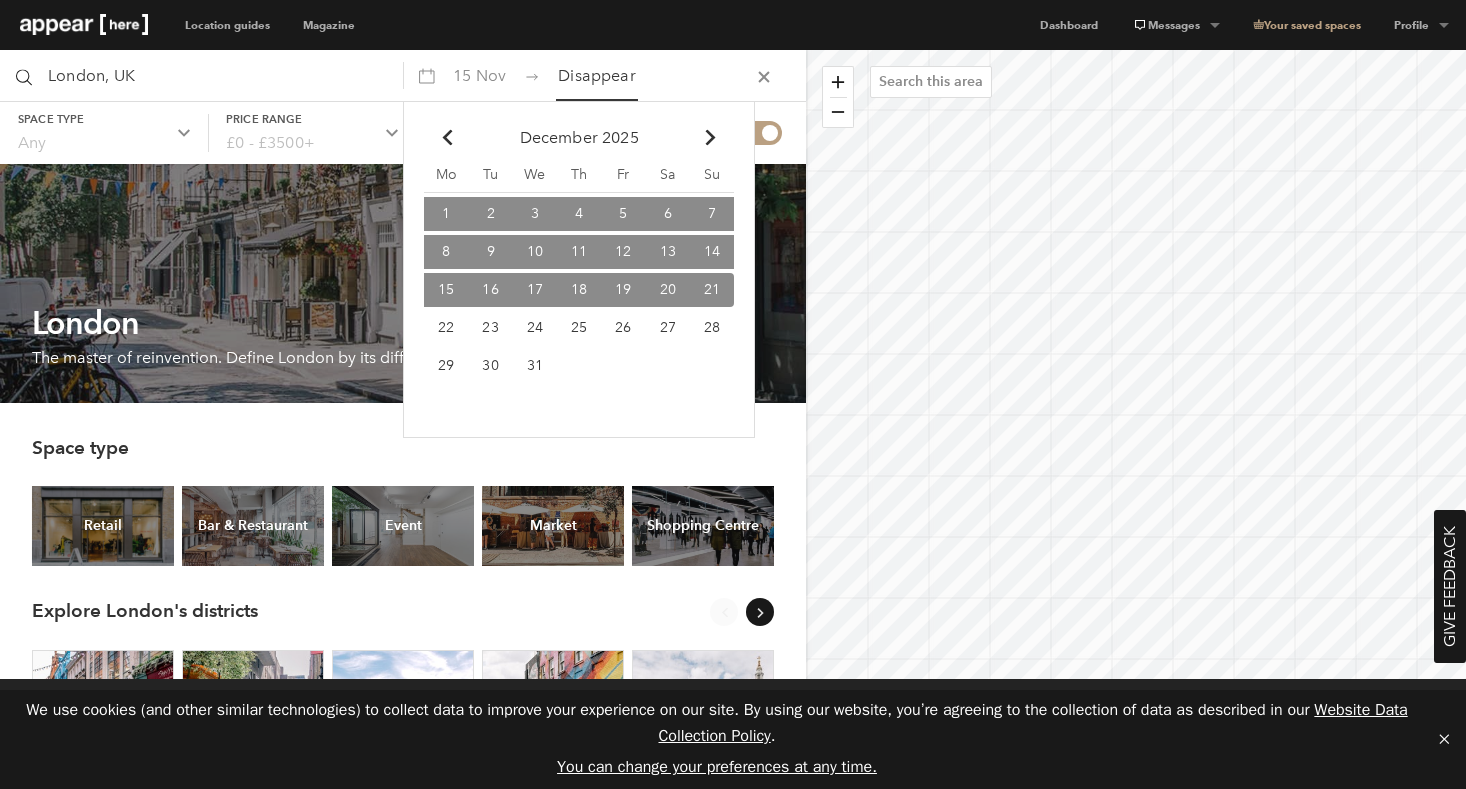 click on "21" at bounding box center [712, 289] 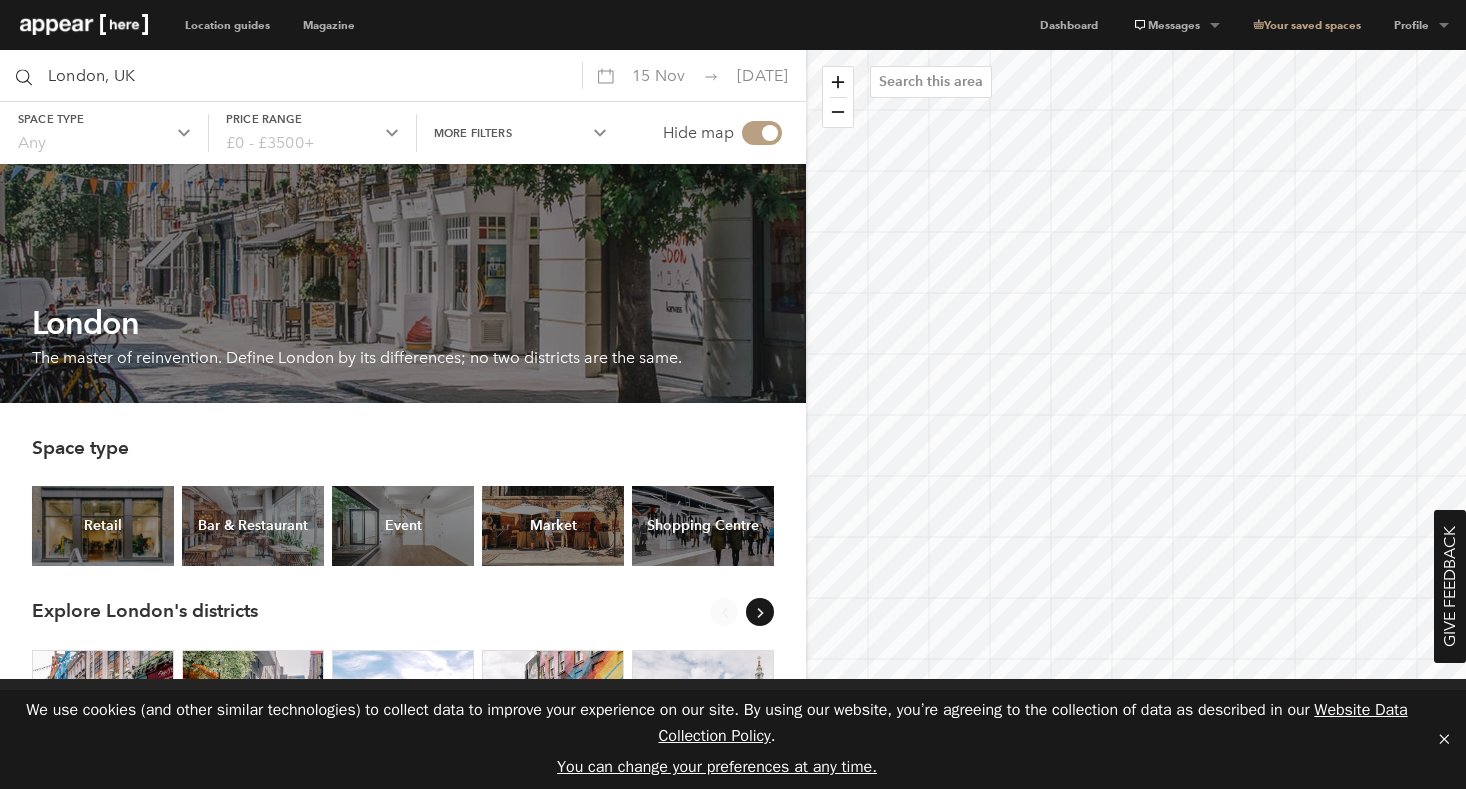 click on "Space type   Any" at bounding box center [104, 133] 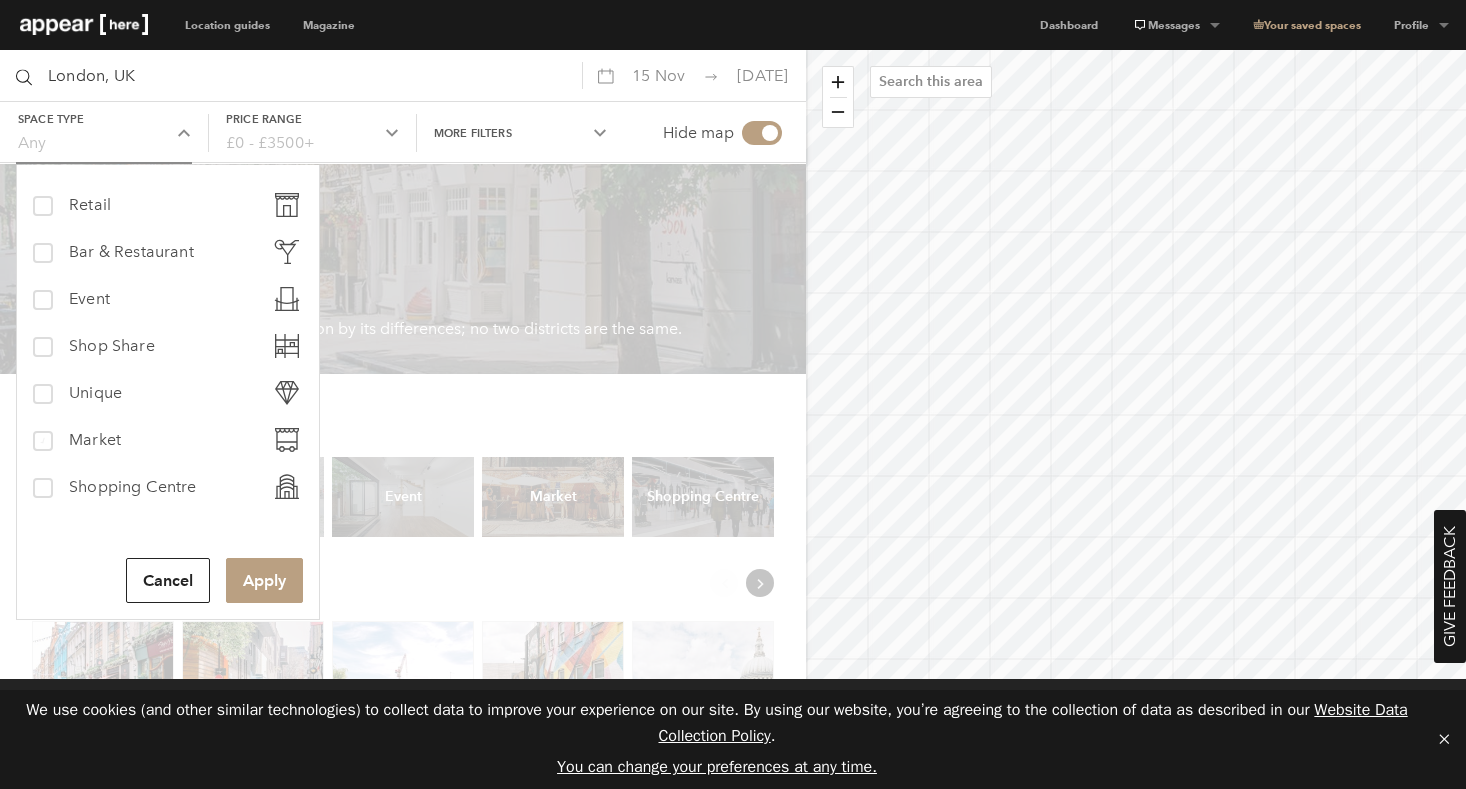 scroll, scrollTop: 24, scrollLeft: 0, axis: vertical 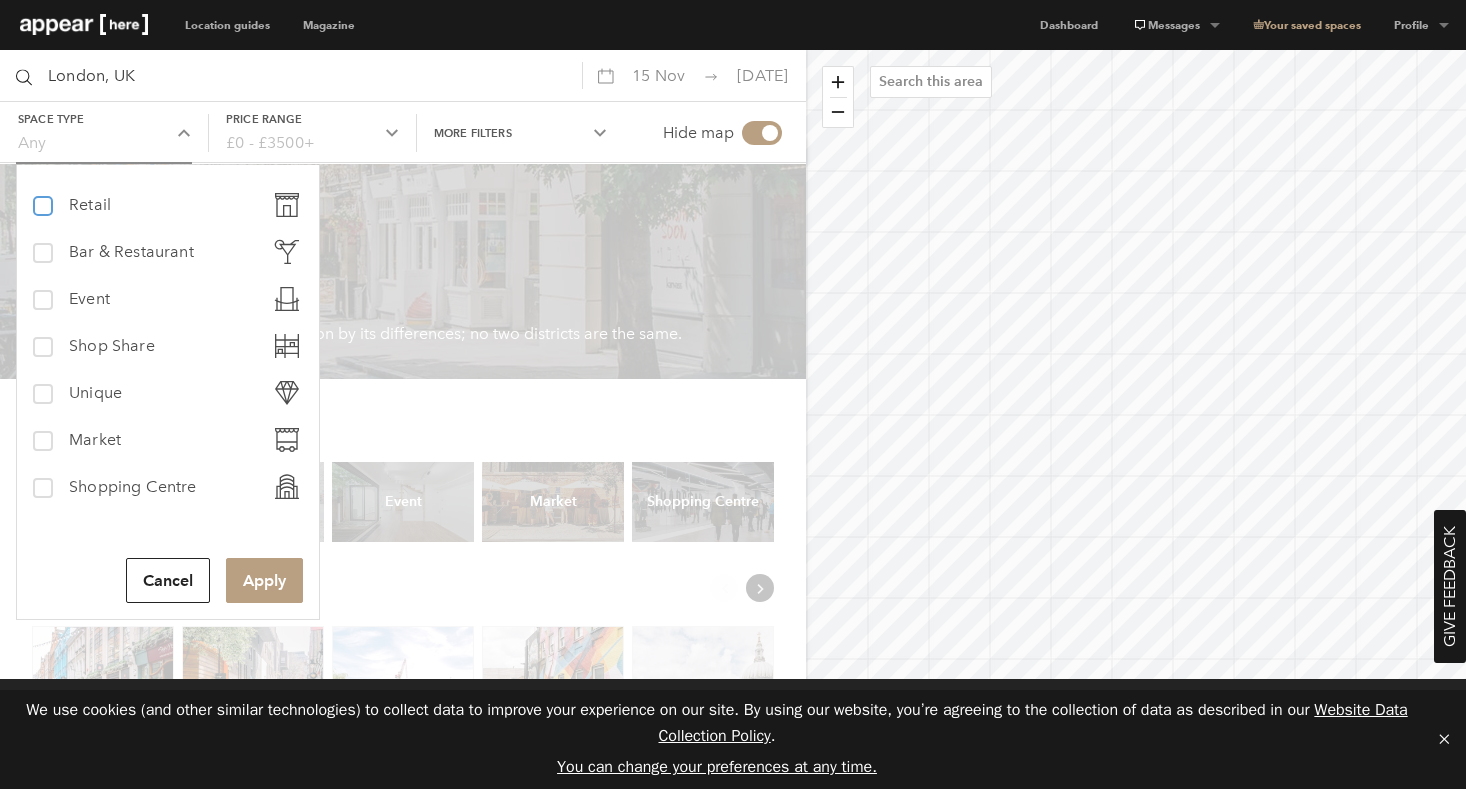 click on "retail Retail" at bounding box center [41, 197] 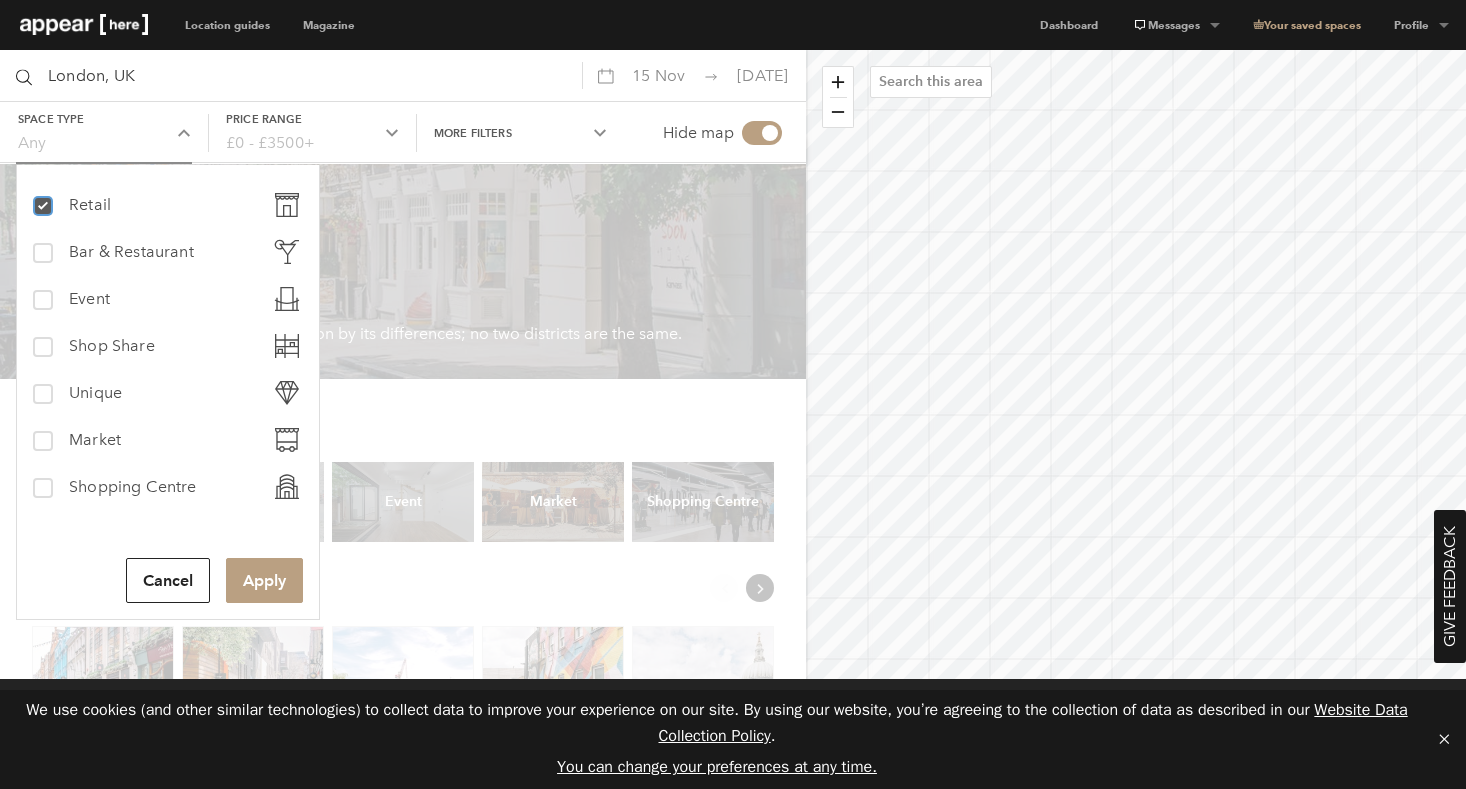 checkbox on "true" 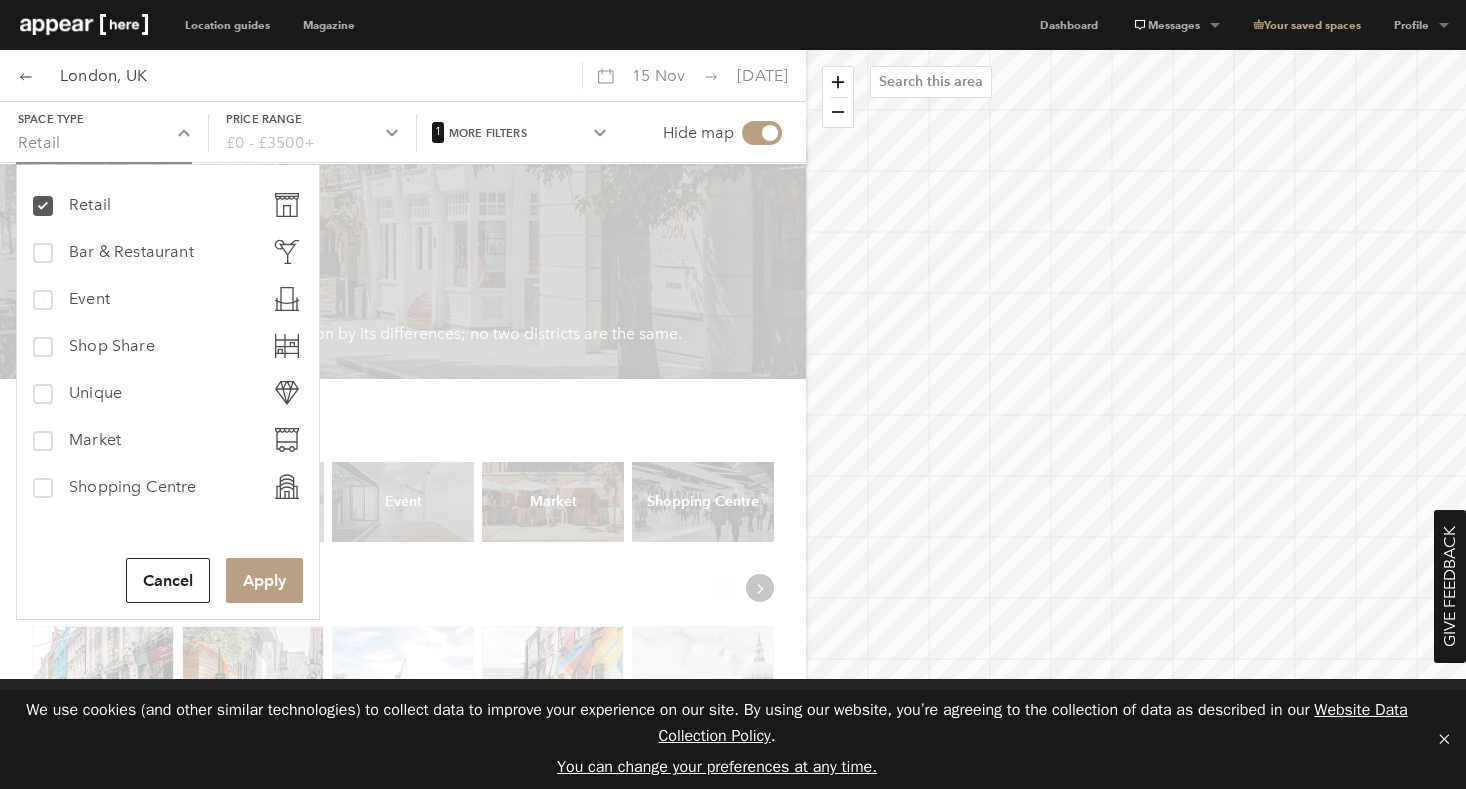 click at bounding box center (42, 300) 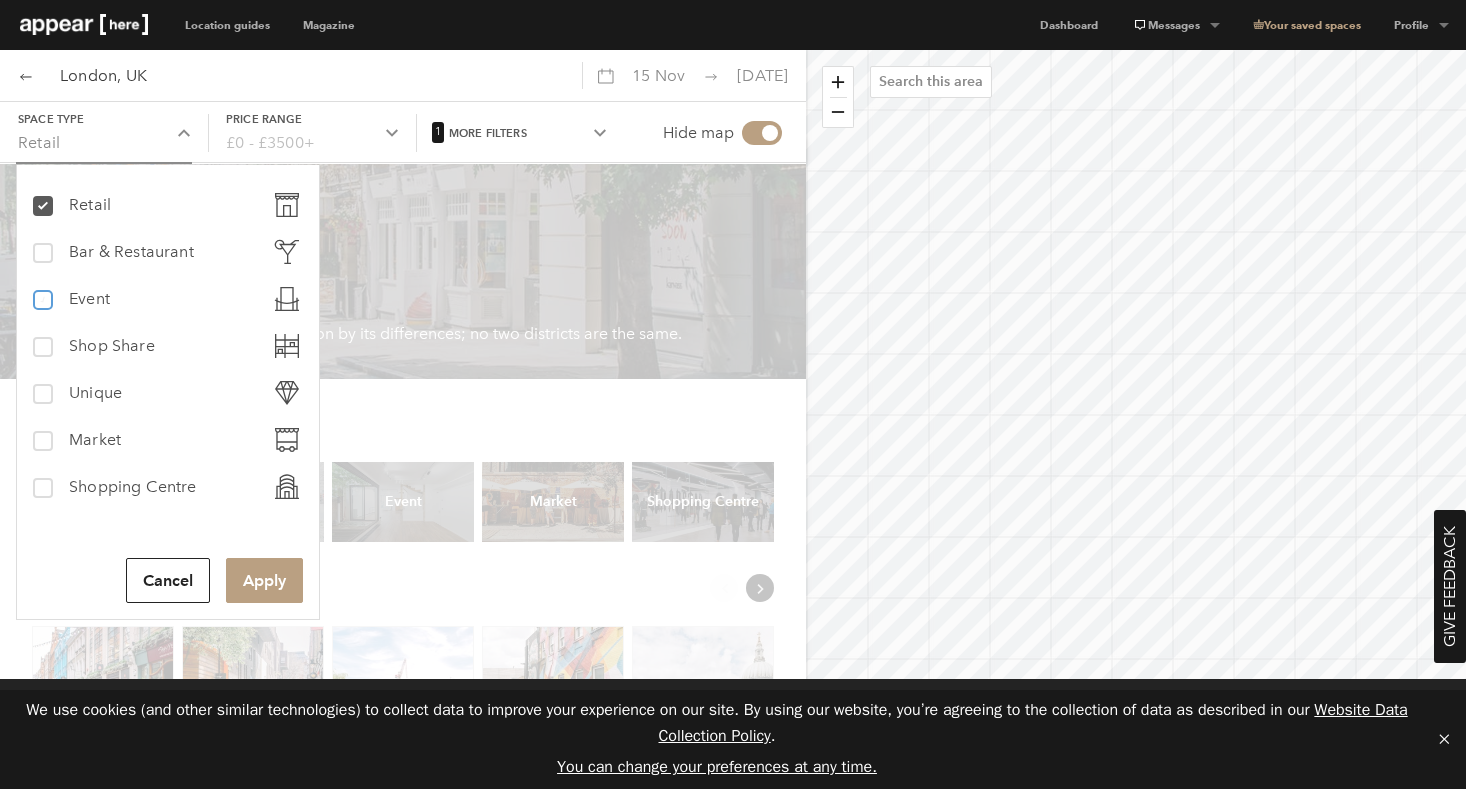 click on "event Event" at bounding box center (41, 291) 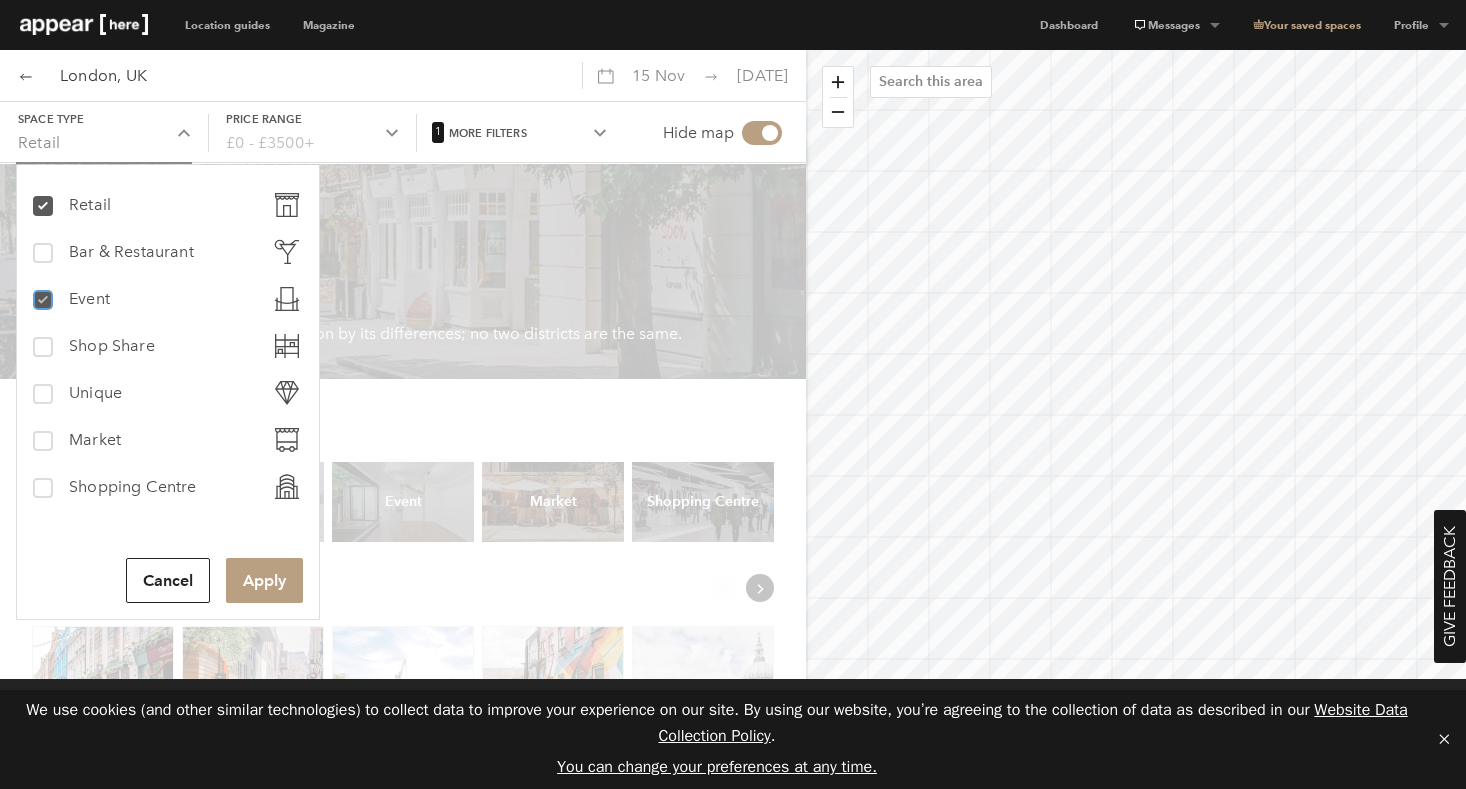 checkbox on "true" 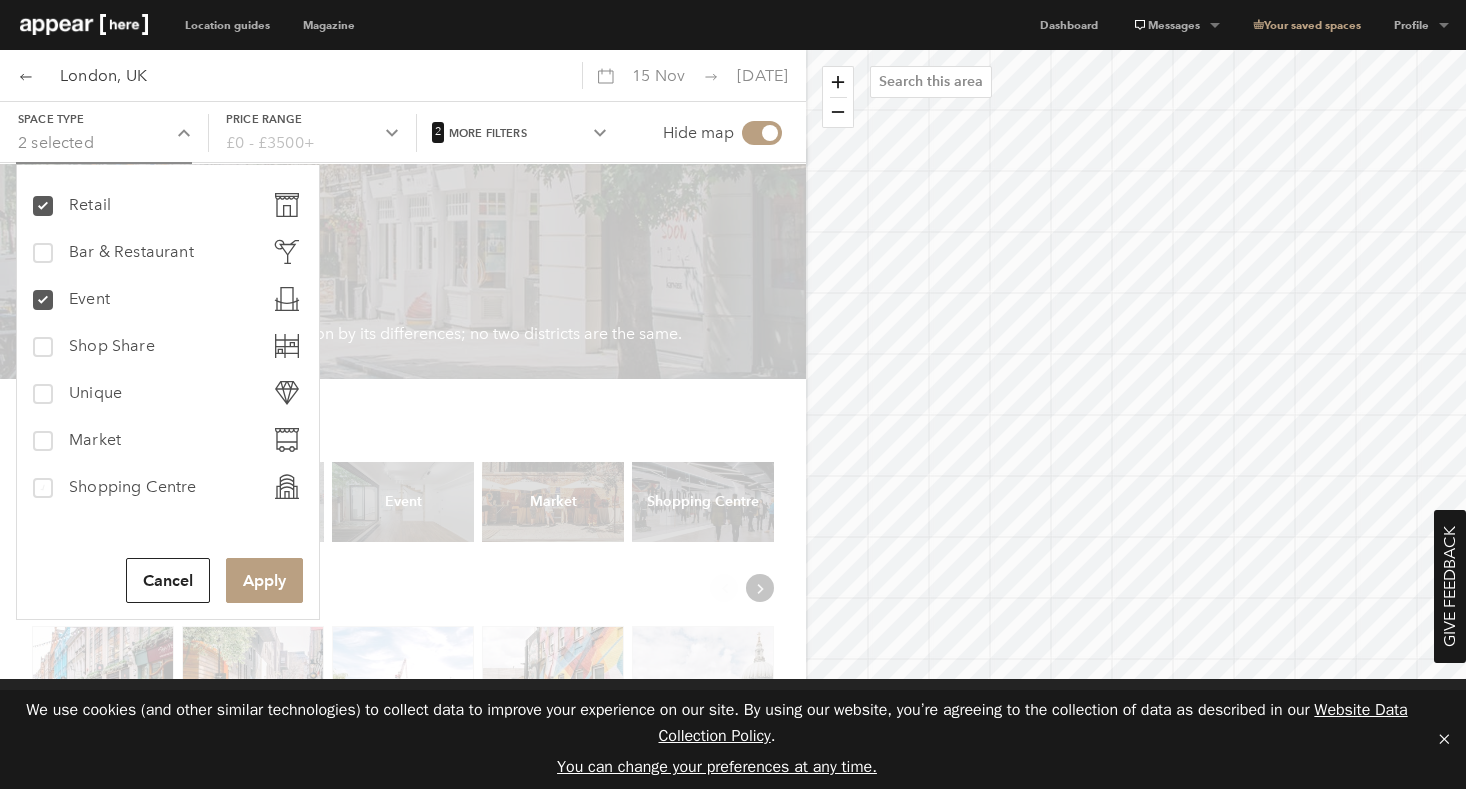 click at bounding box center [43, 488] 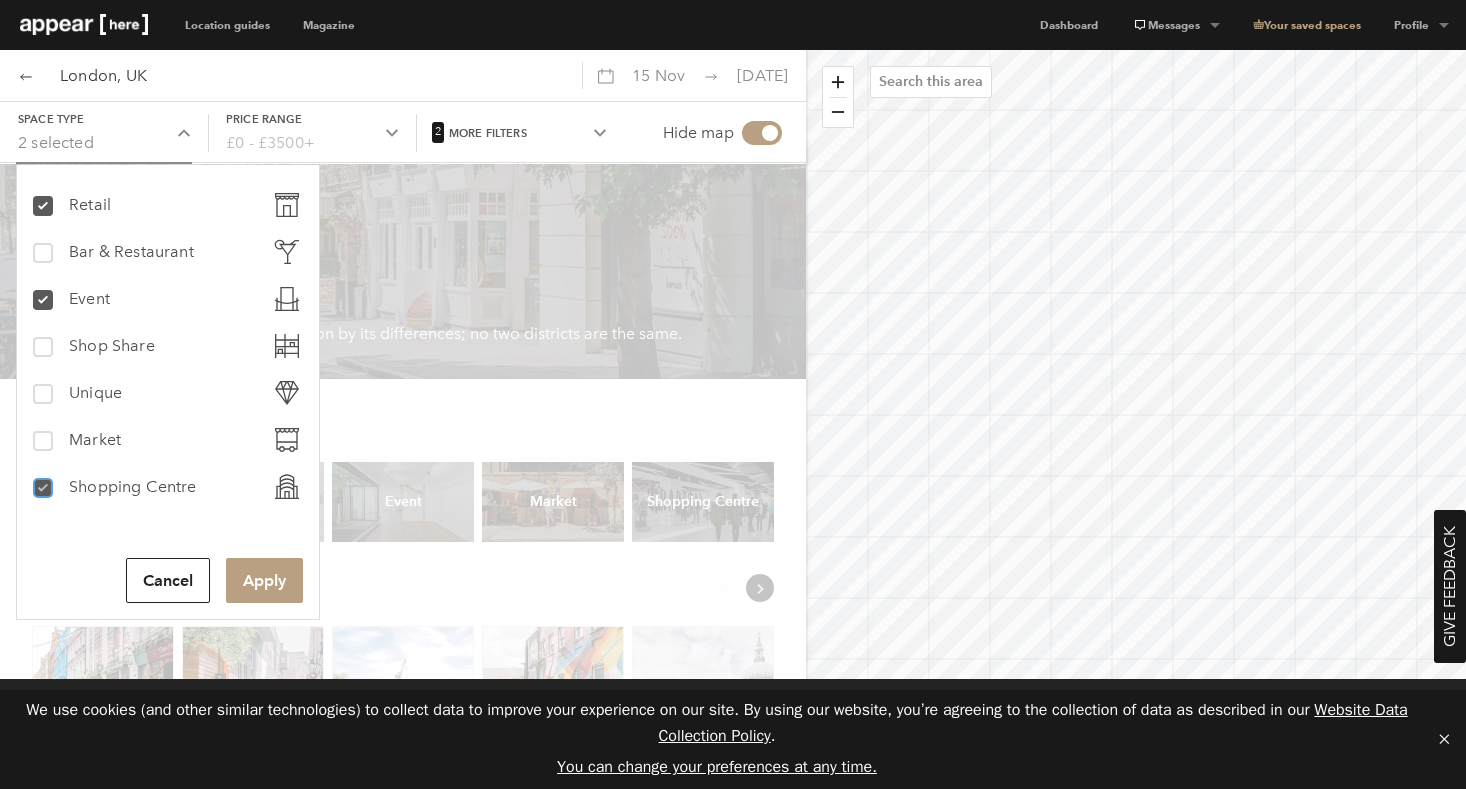 checkbox on "true" 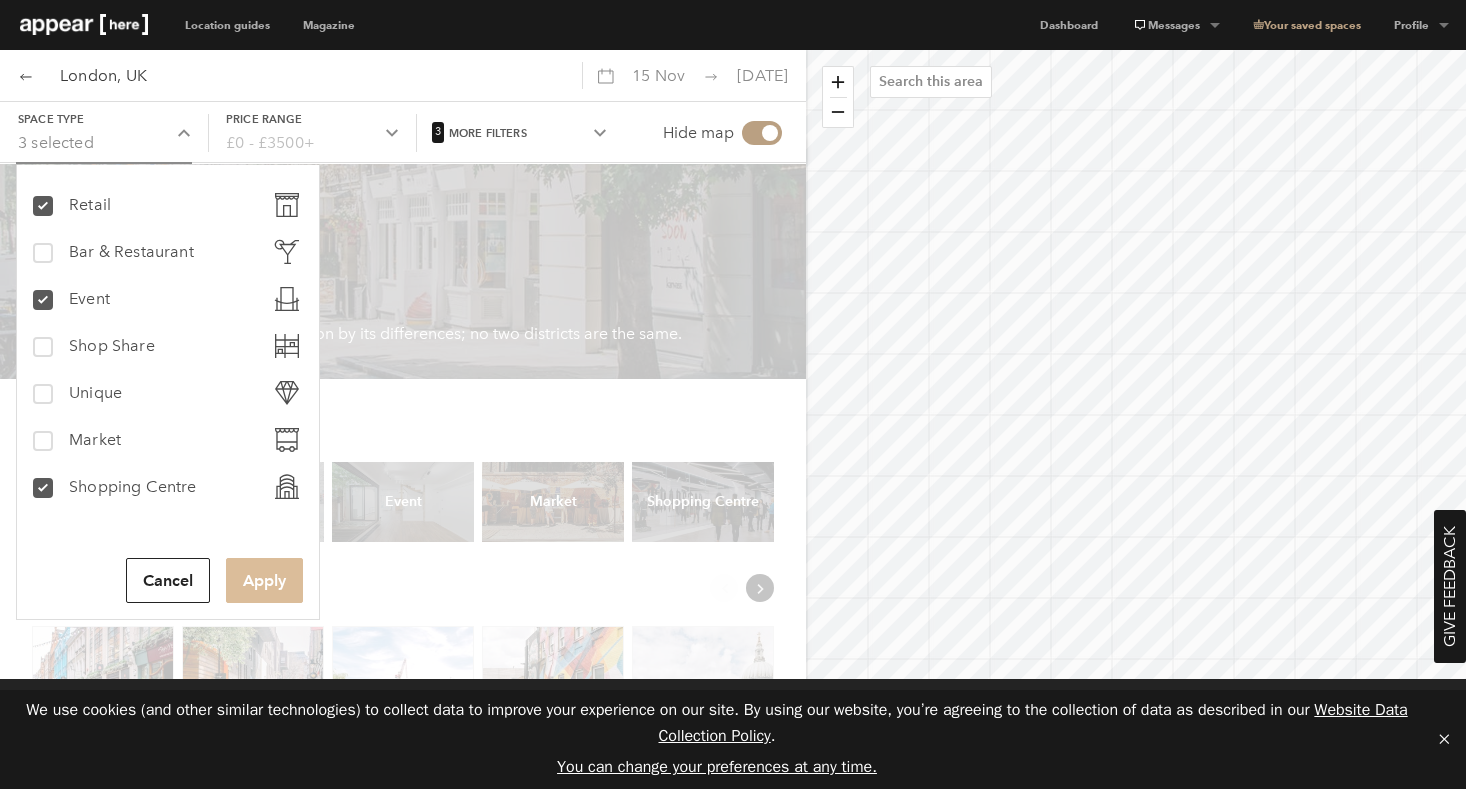 click on "Apply" at bounding box center [264, 580] 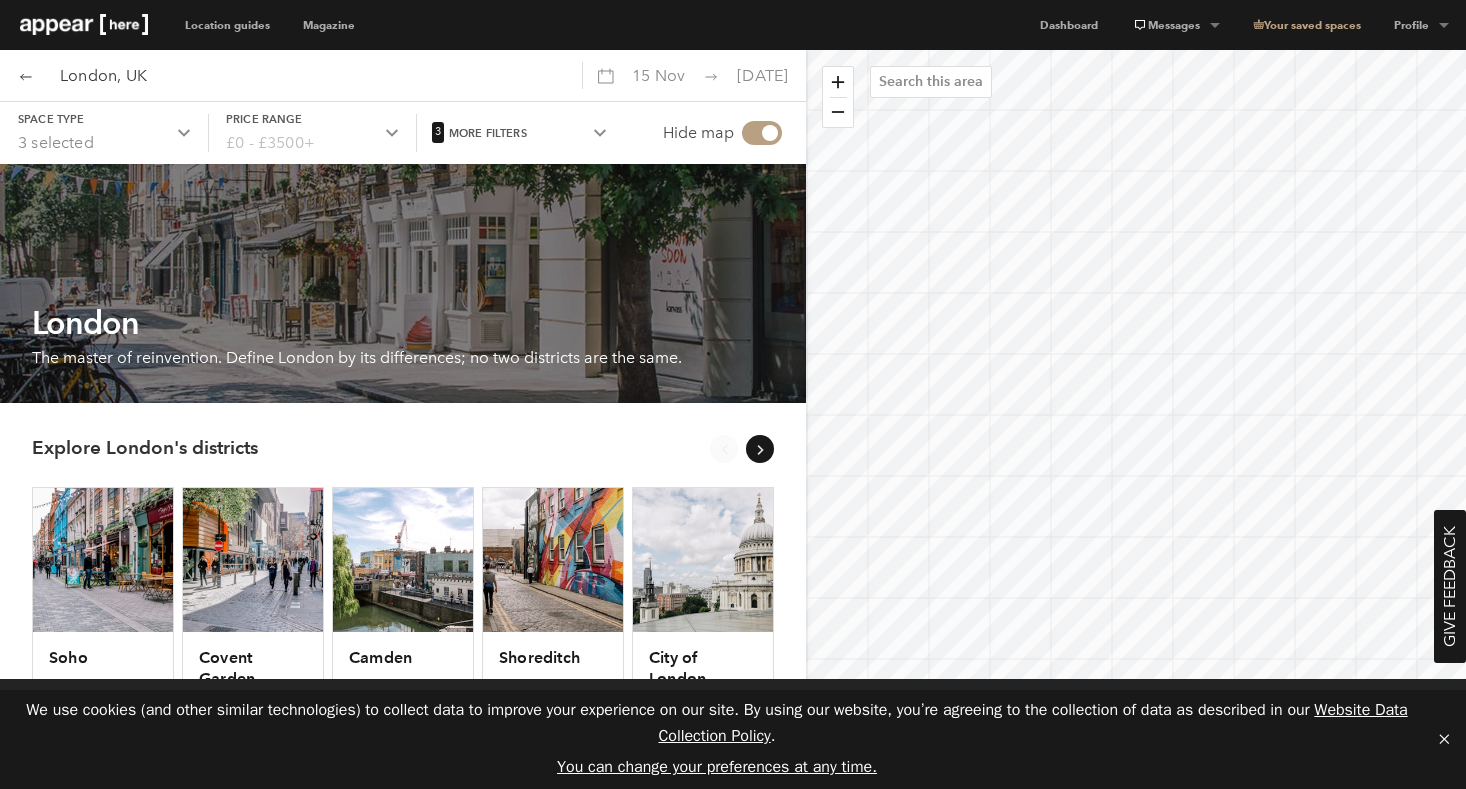 click on "More filters" at bounding box center [104, 119] 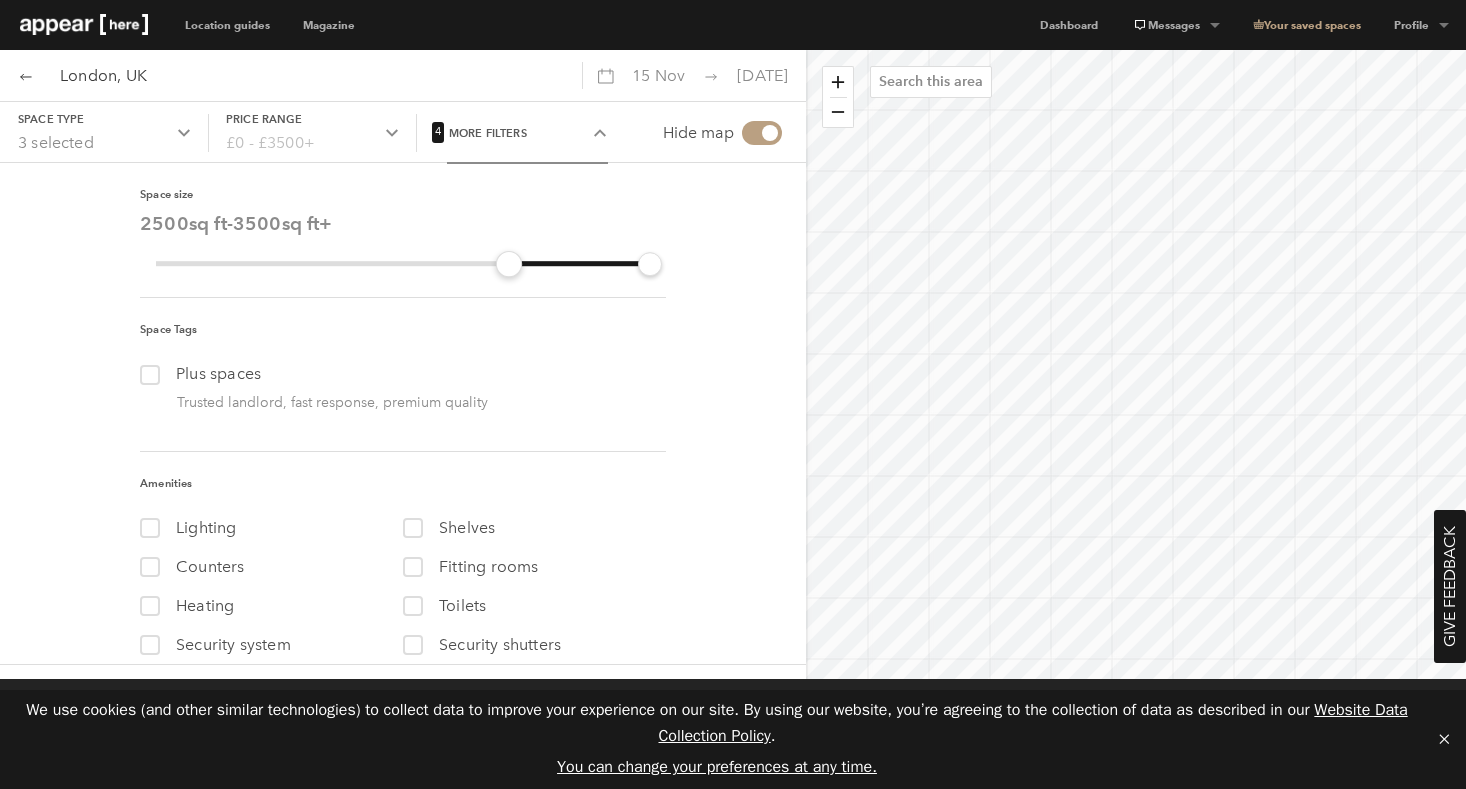 drag, startPoint x: 148, startPoint y: 266, endPoint x: 507, endPoint y: 293, distance: 360.0139 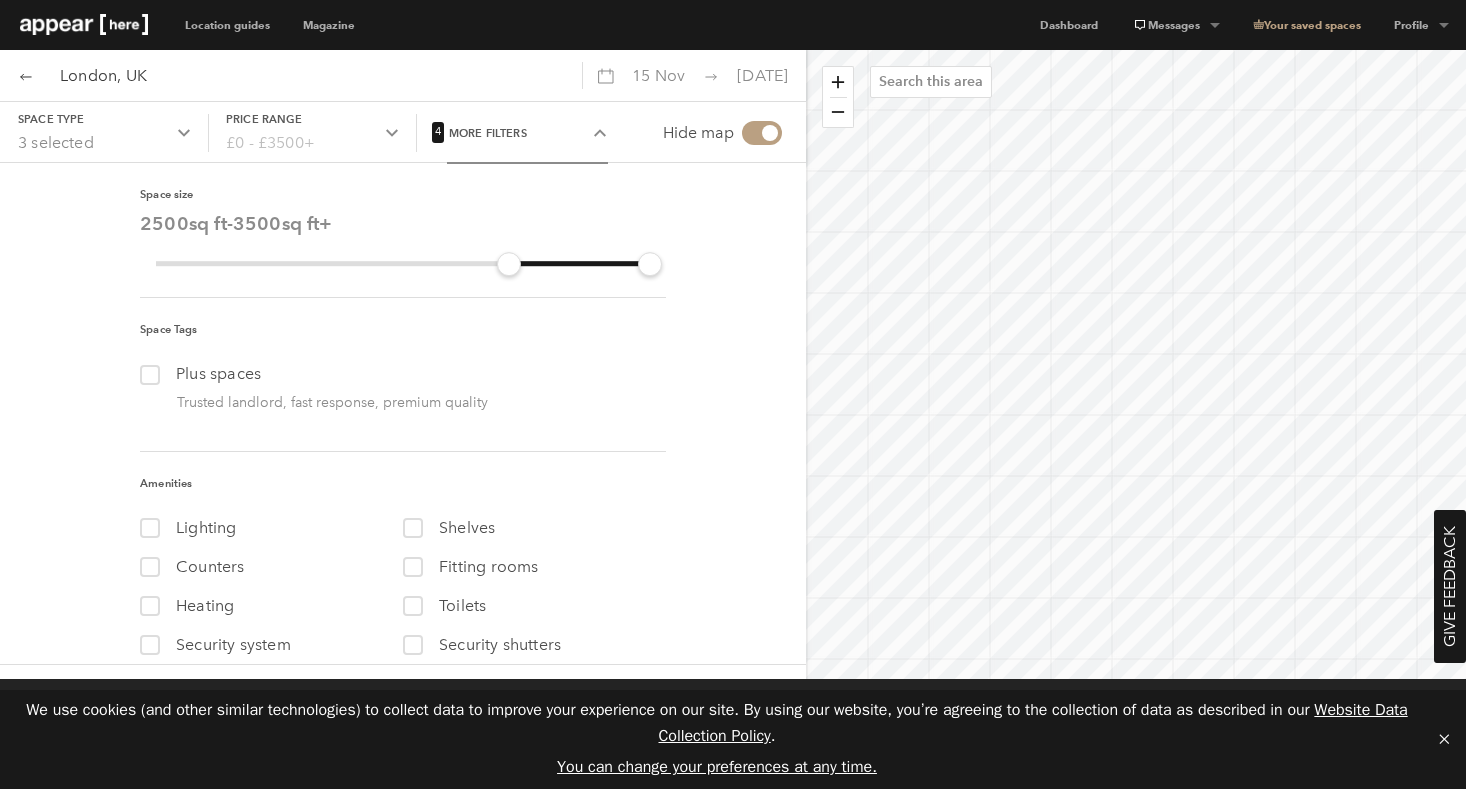 scroll, scrollTop: 208, scrollLeft: 0, axis: vertical 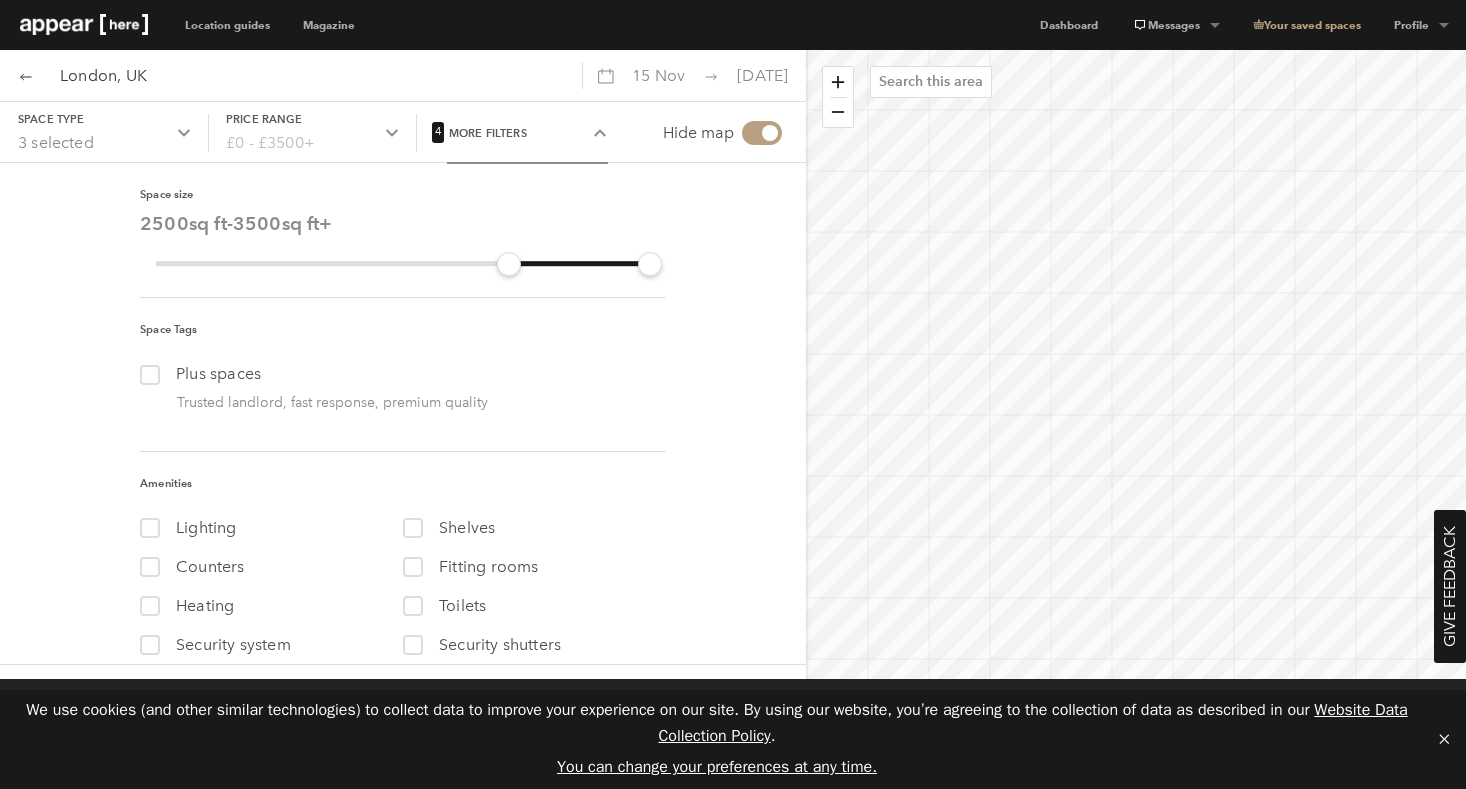 click on "More filters" at bounding box center (527, 133) 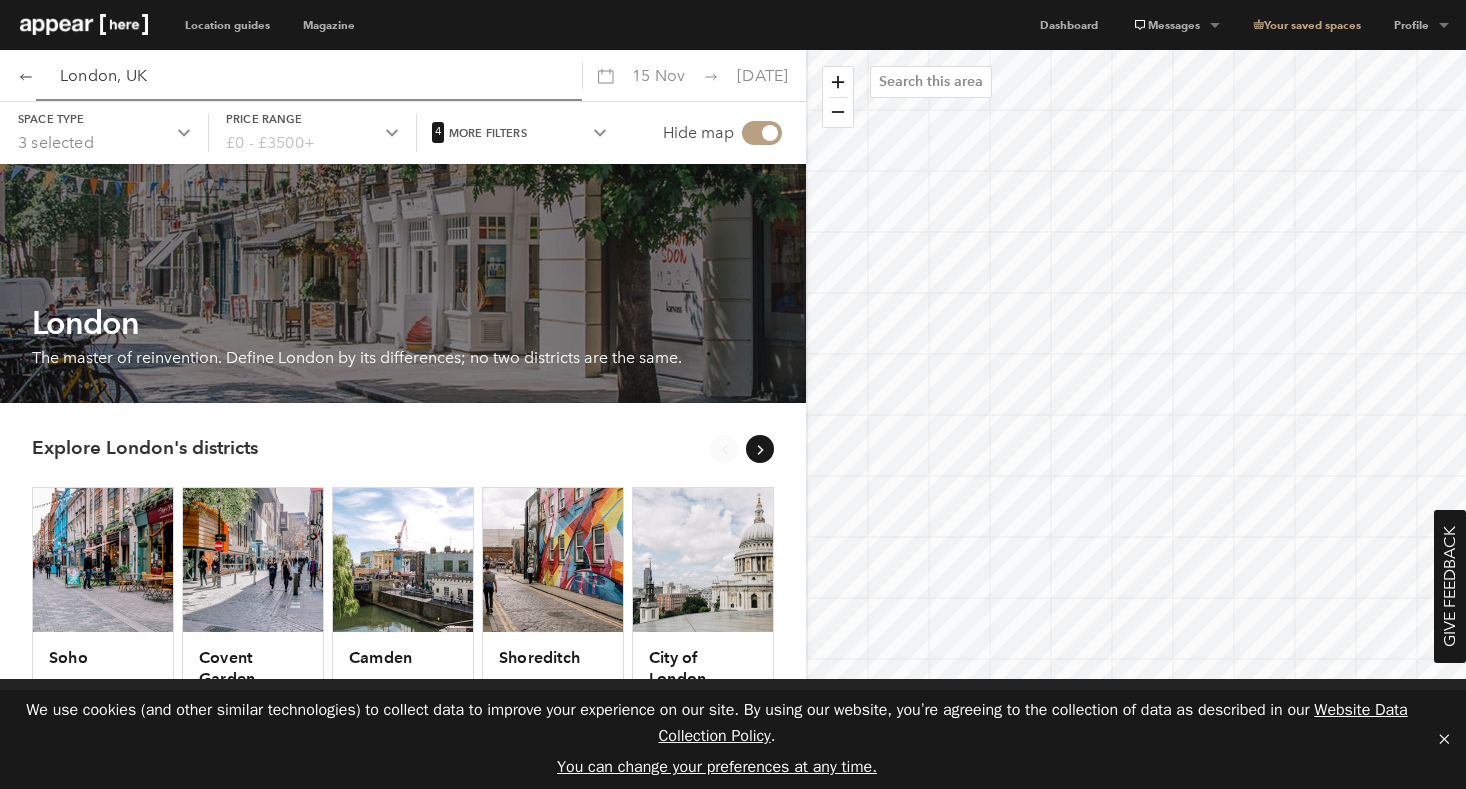 click on "London, UK" at bounding box center (309, 75) 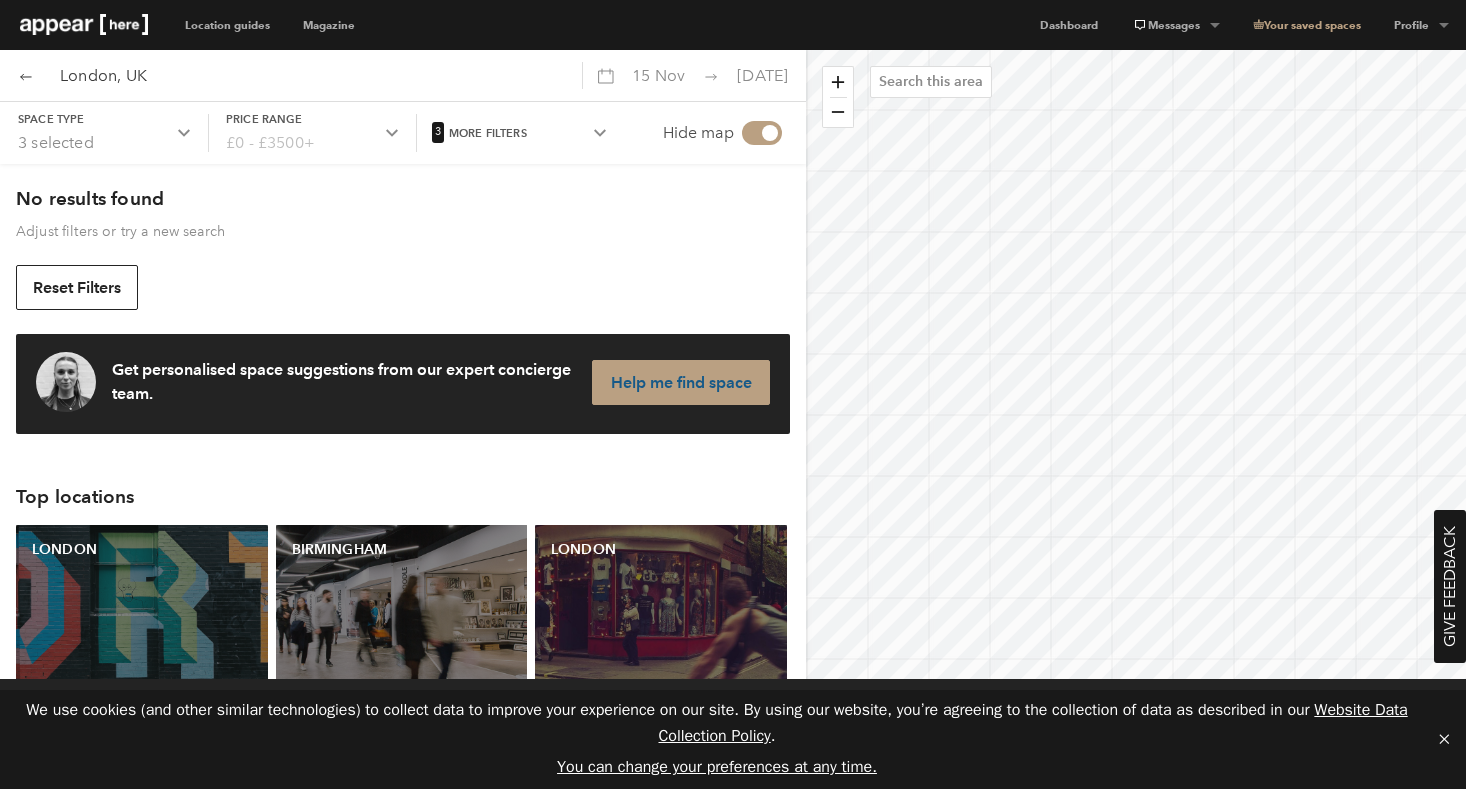 click on "Help me find space" at bounding box center [681, 382] 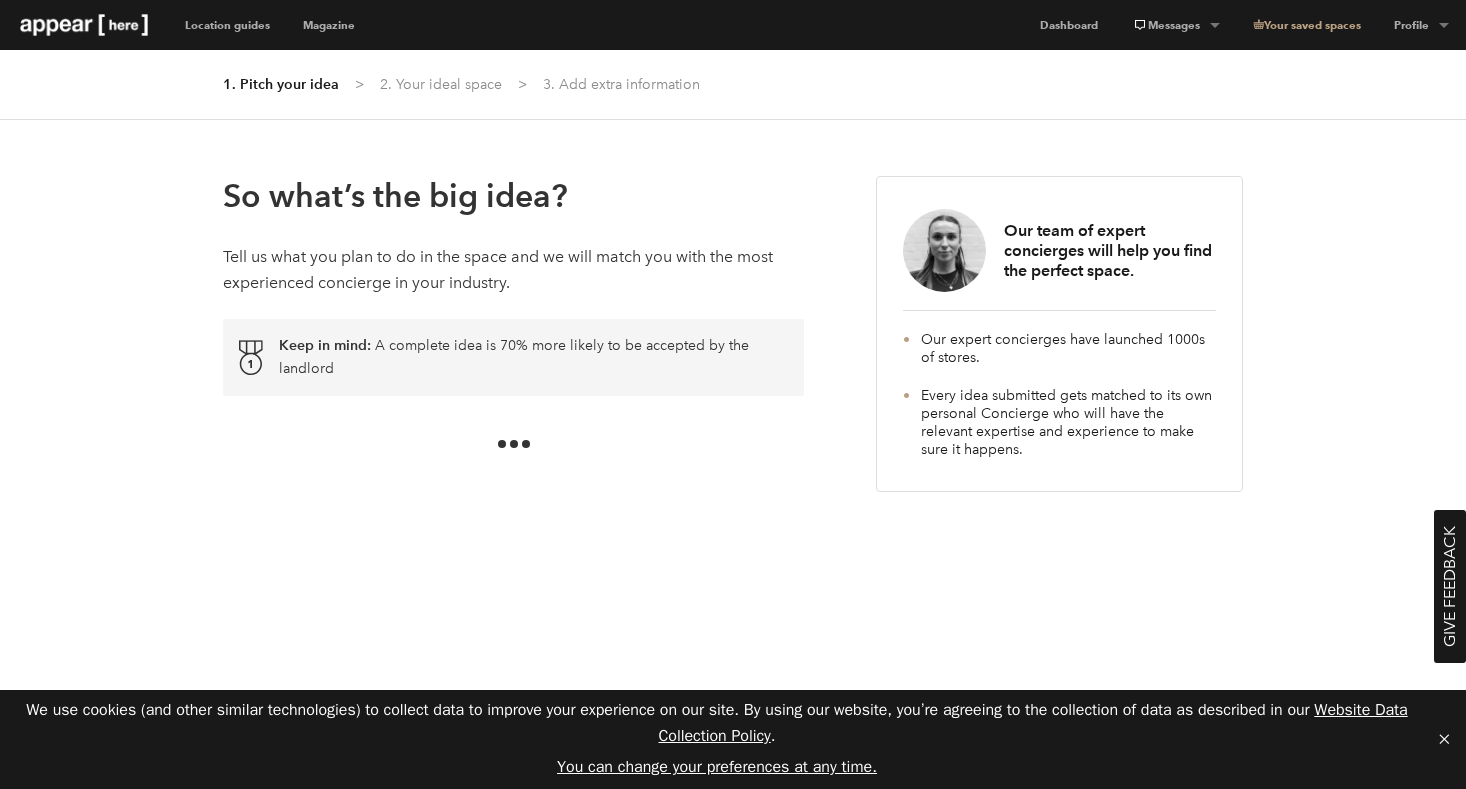 scroll, scrollTop: 0, scrollLeft: 0, axis: both 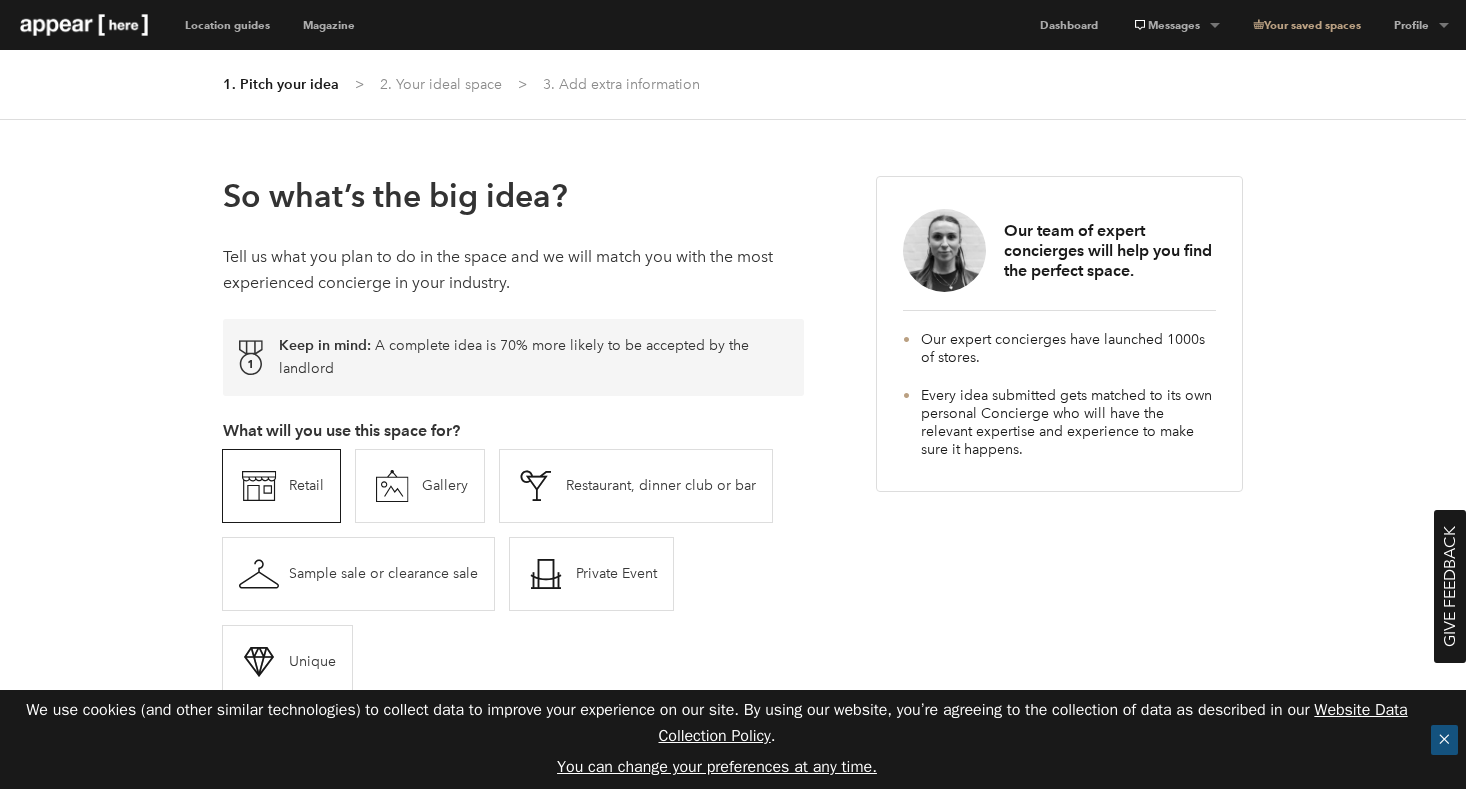click on "✕" at bounding box center [1444, 740] 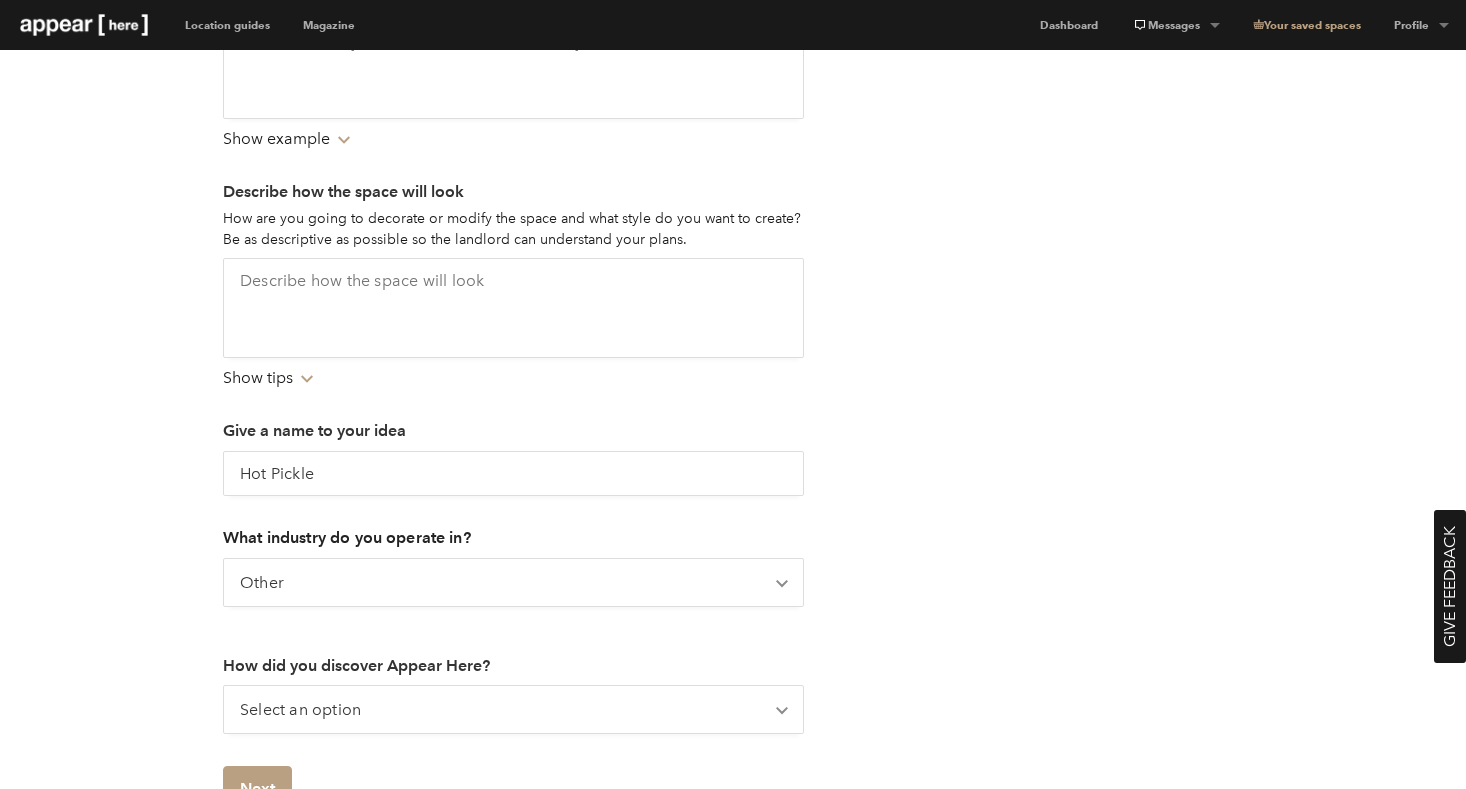 scroll, scrollTop: 939, scrollLeft: 0, axis: vertical 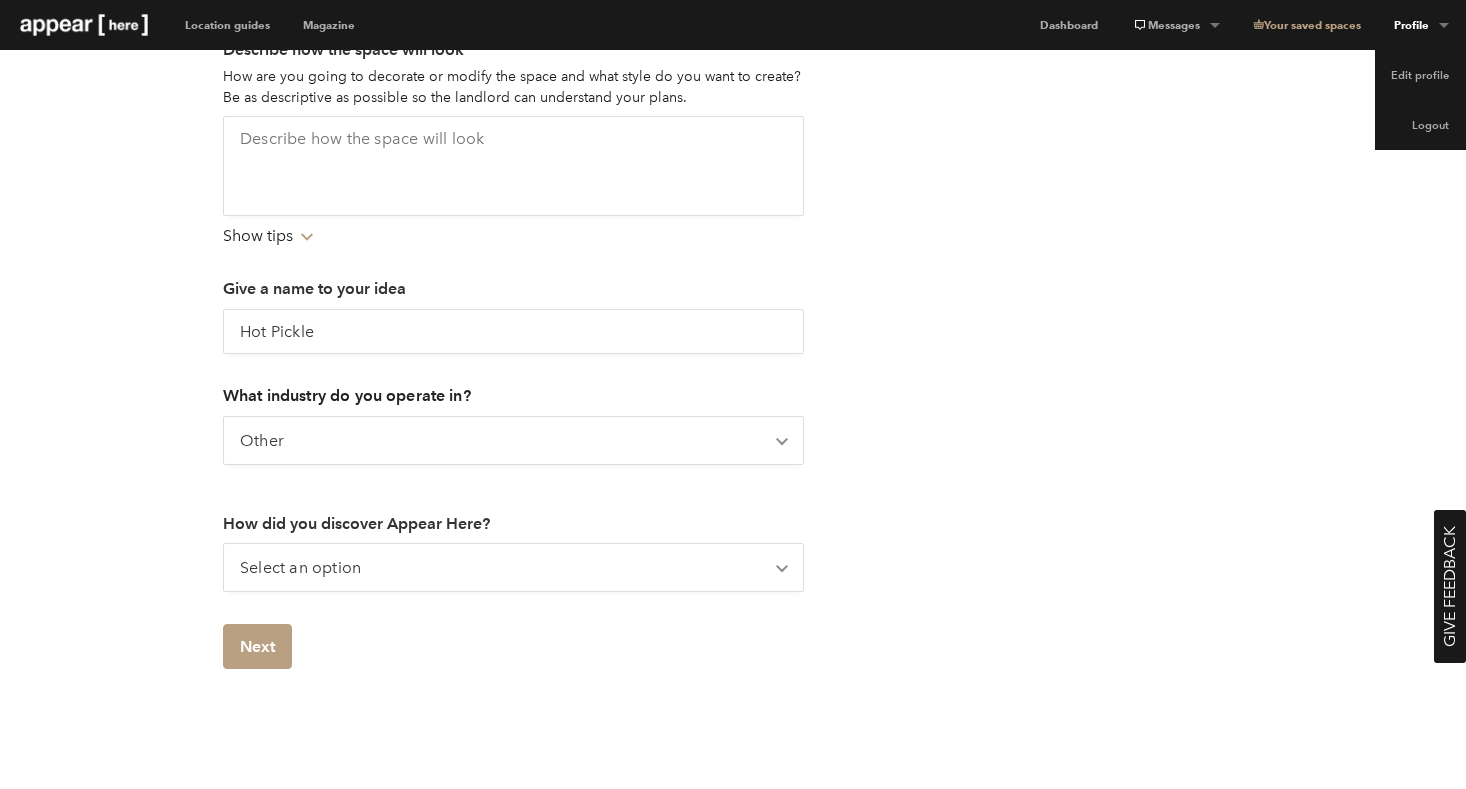 click on "Profile" at bounding box center [1175, 25] 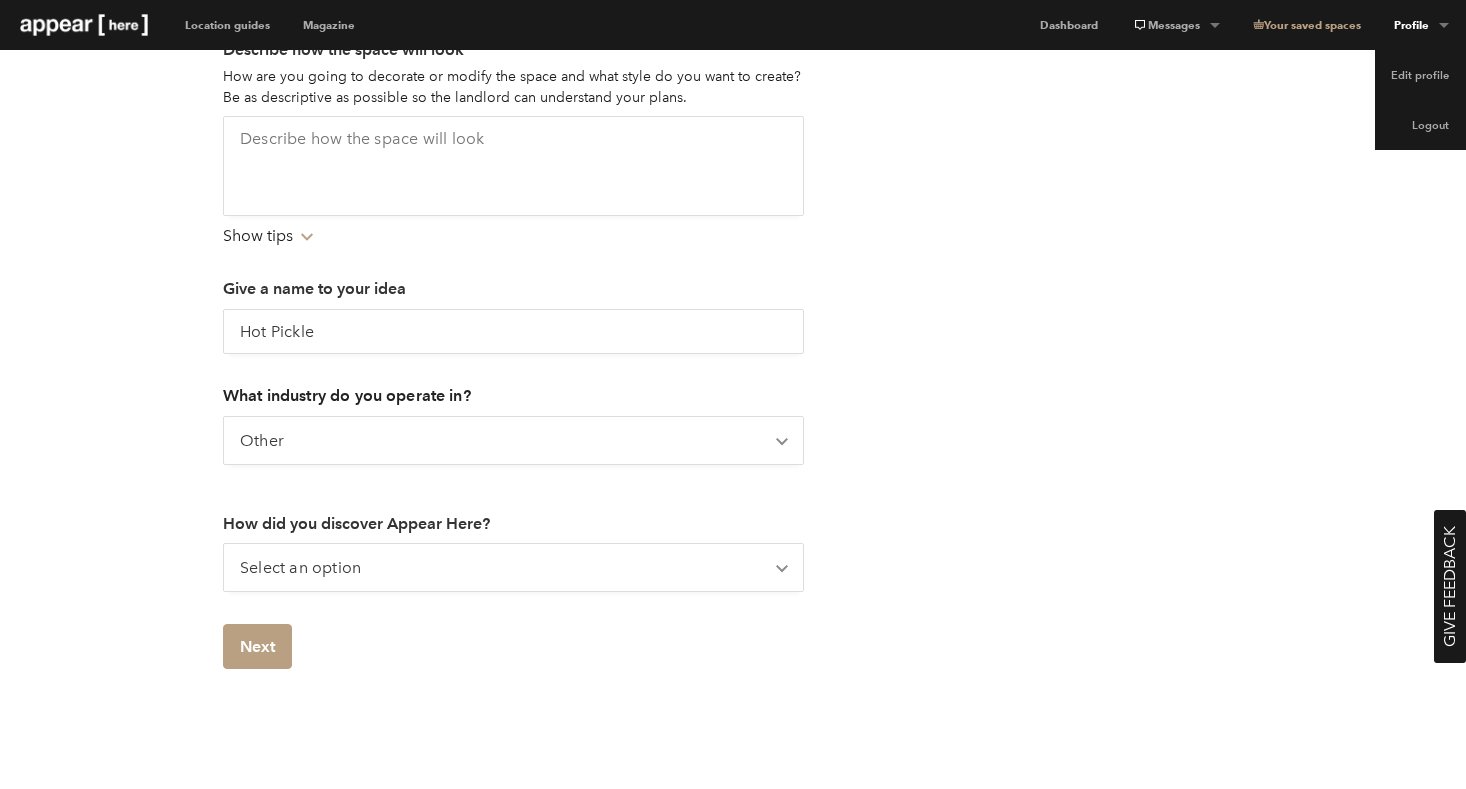 click at bounding box center (84, 25) 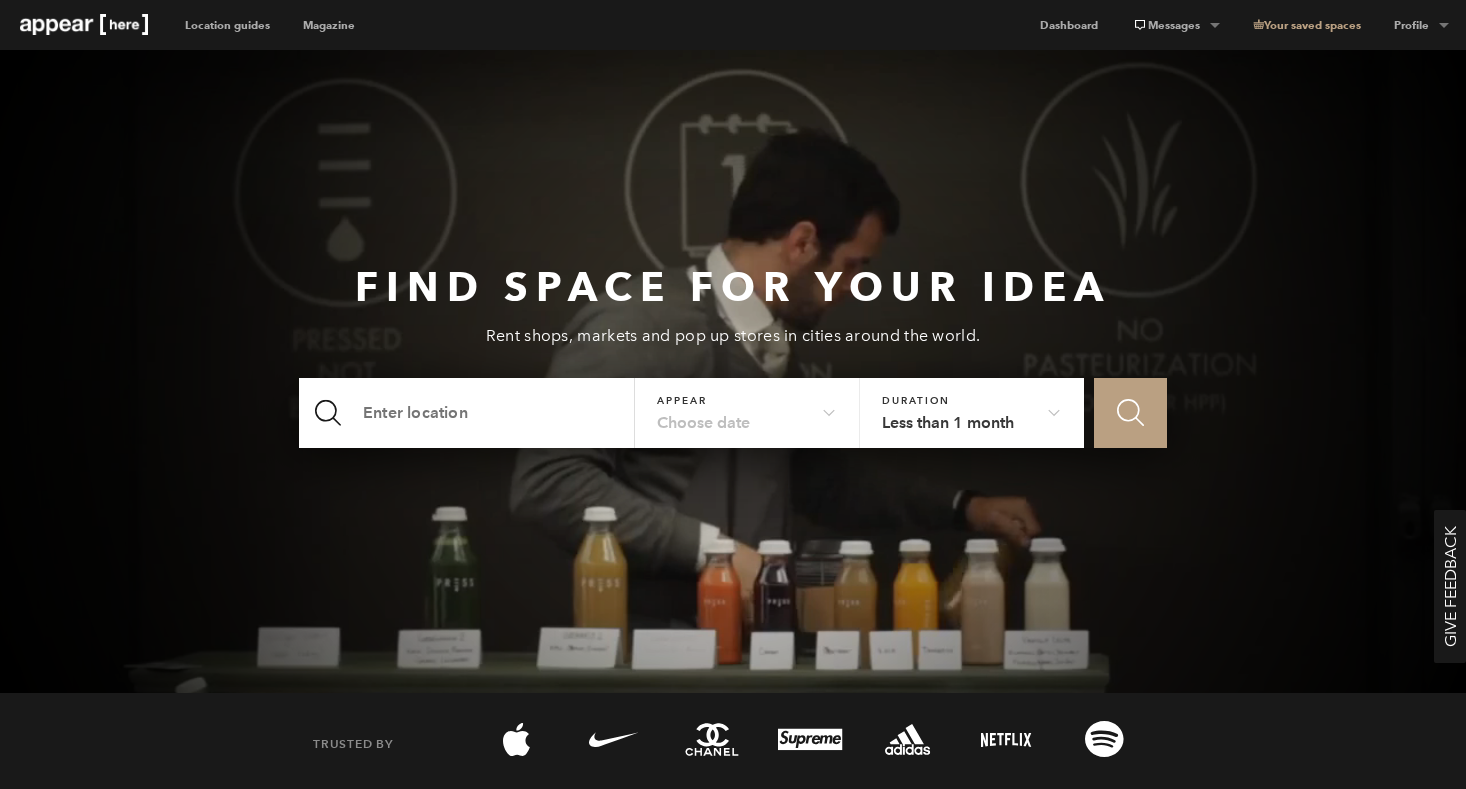 scroll, scrollTop: 0, scrollLeft: 0, axis: both 